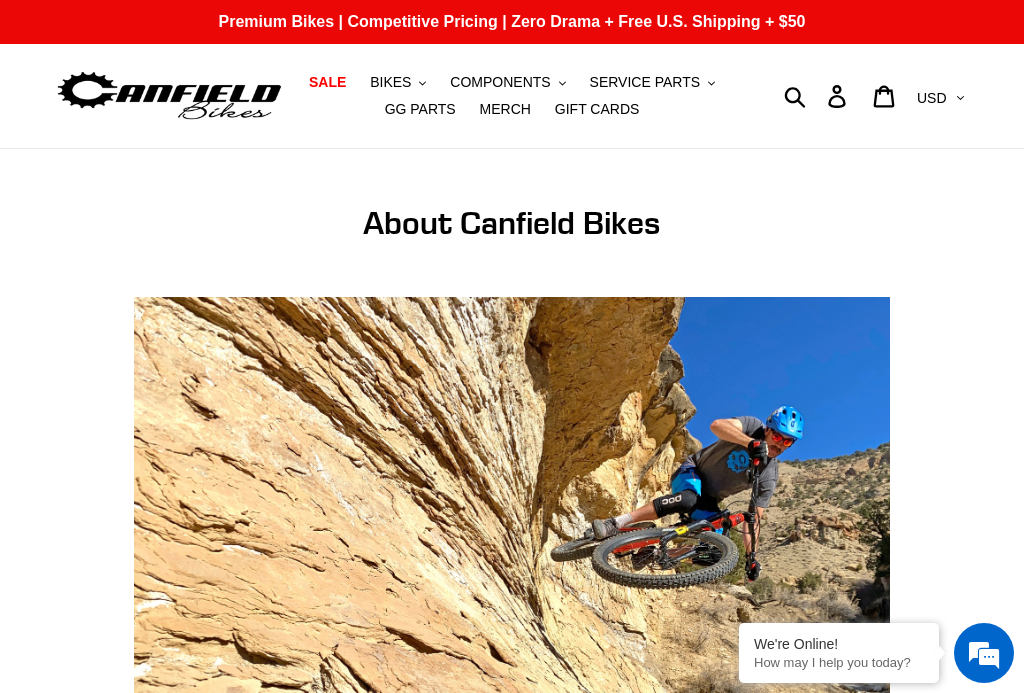 scroll, scrollTop: 0, scrollLeft: 0, axis: both 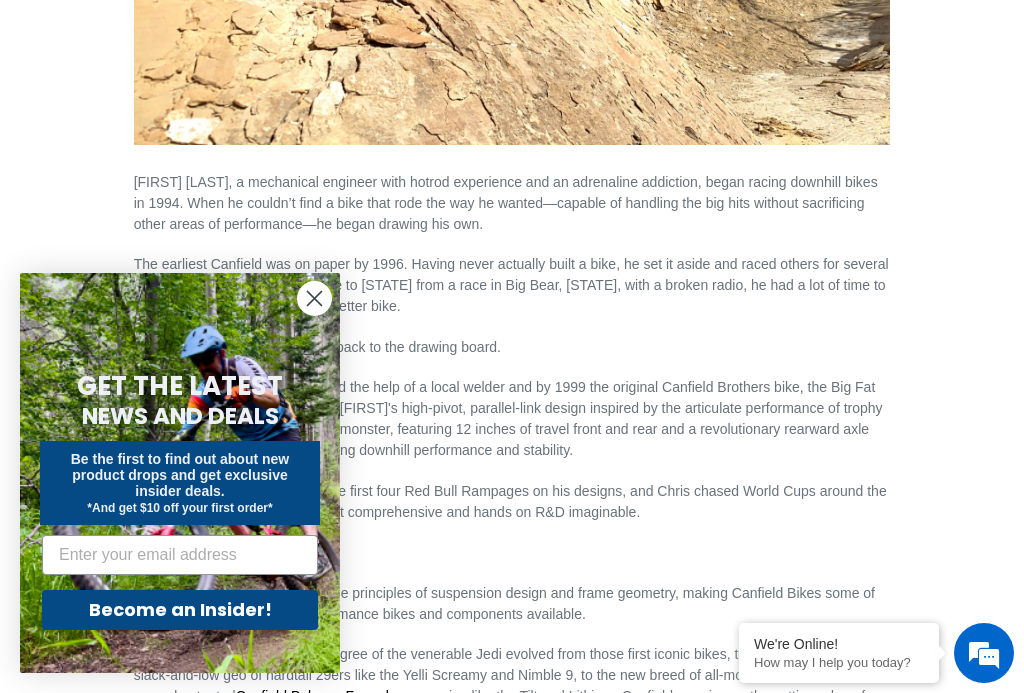 click on "Email" at bounding box center [180, 555] 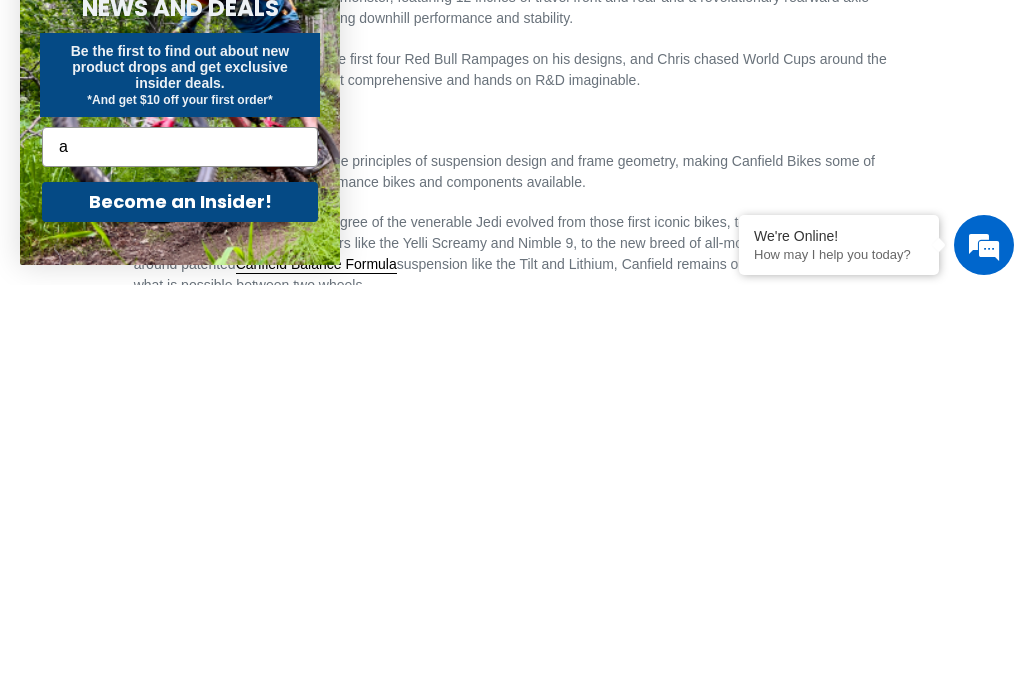 scroll, scrollTop: 0, scrollLeft: 0, axis: both 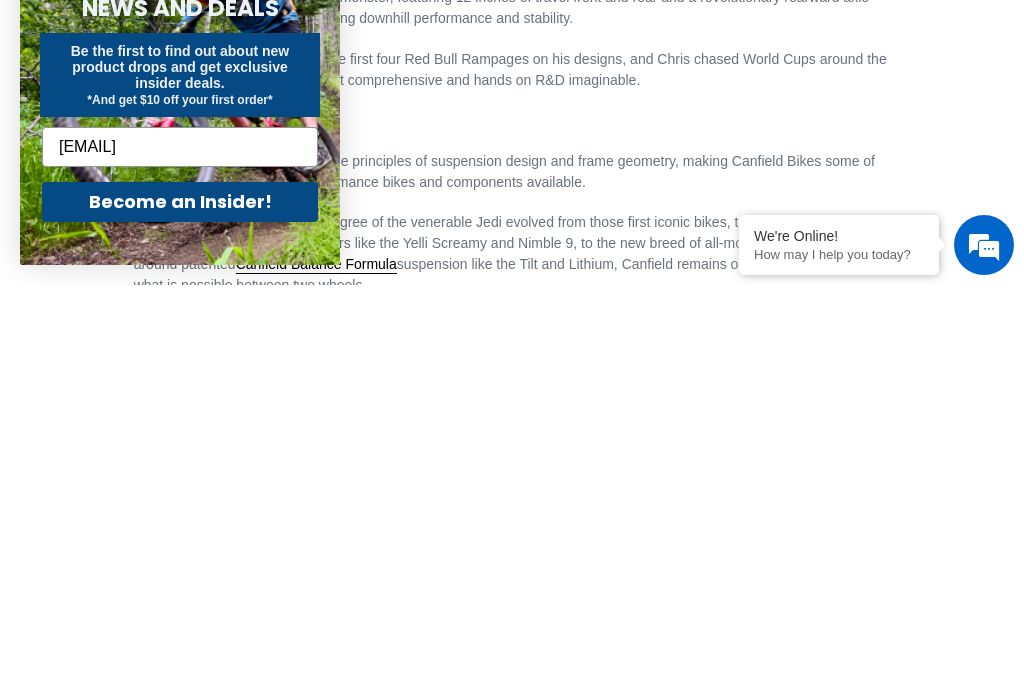 type on "[EMAIL]" 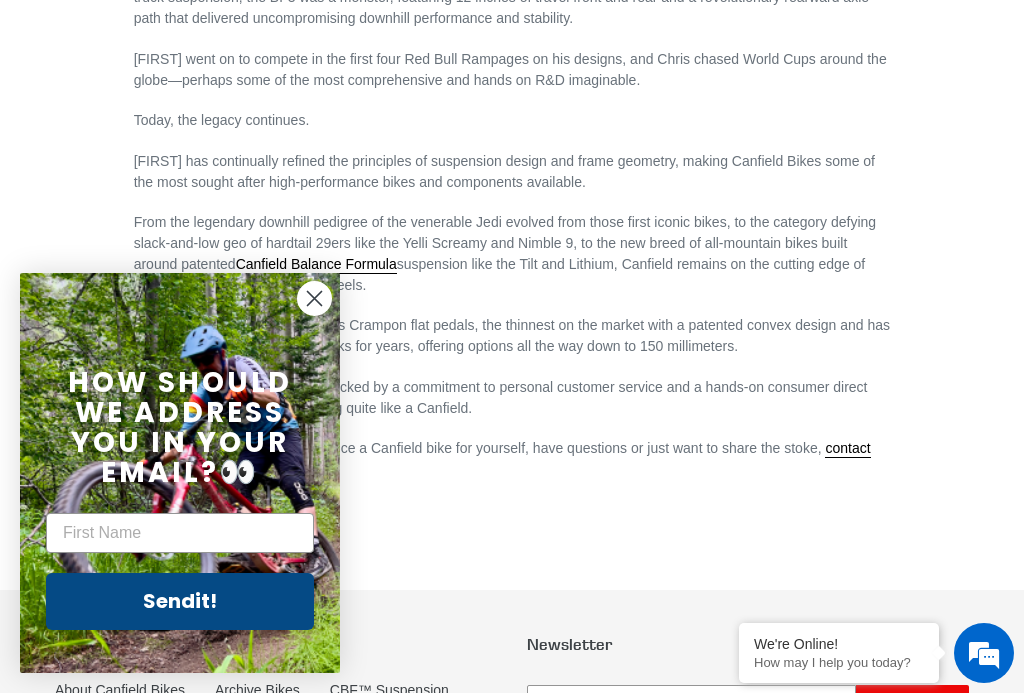 click on "First Name" at bounding box center (180, 533) 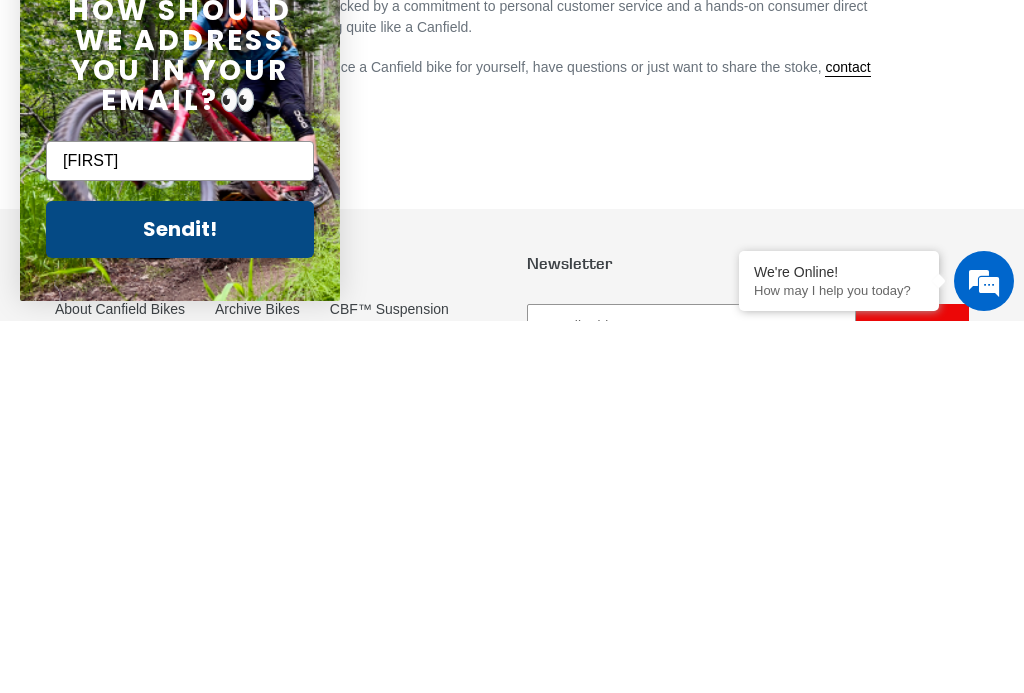 type on "Andy" 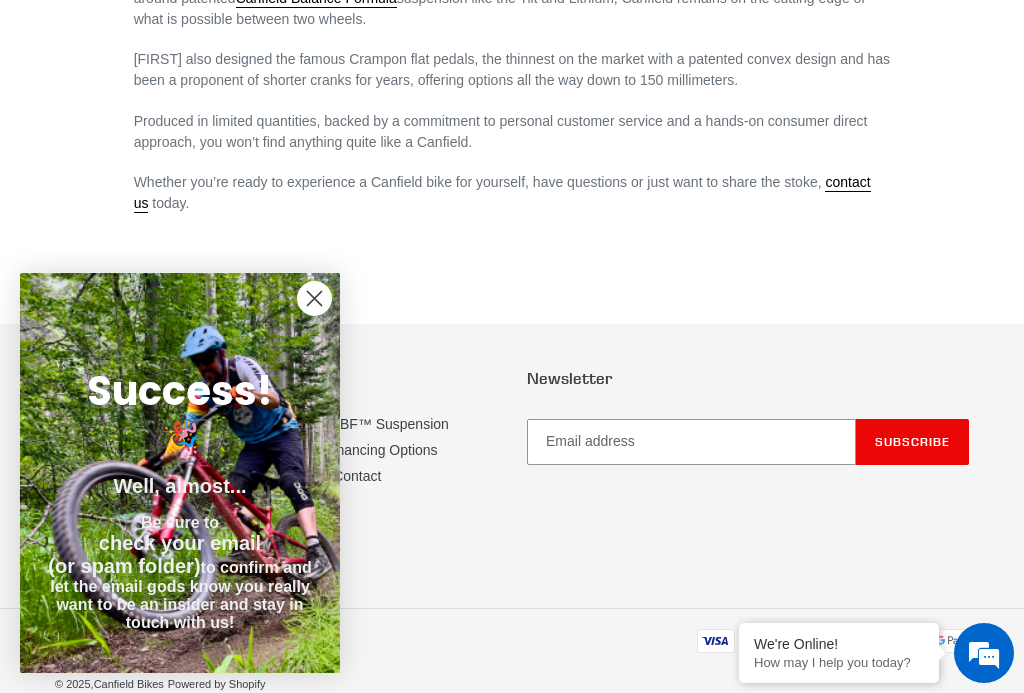 scroll, scrollTop: 1454, scrollLeft: 0, axis: vertical 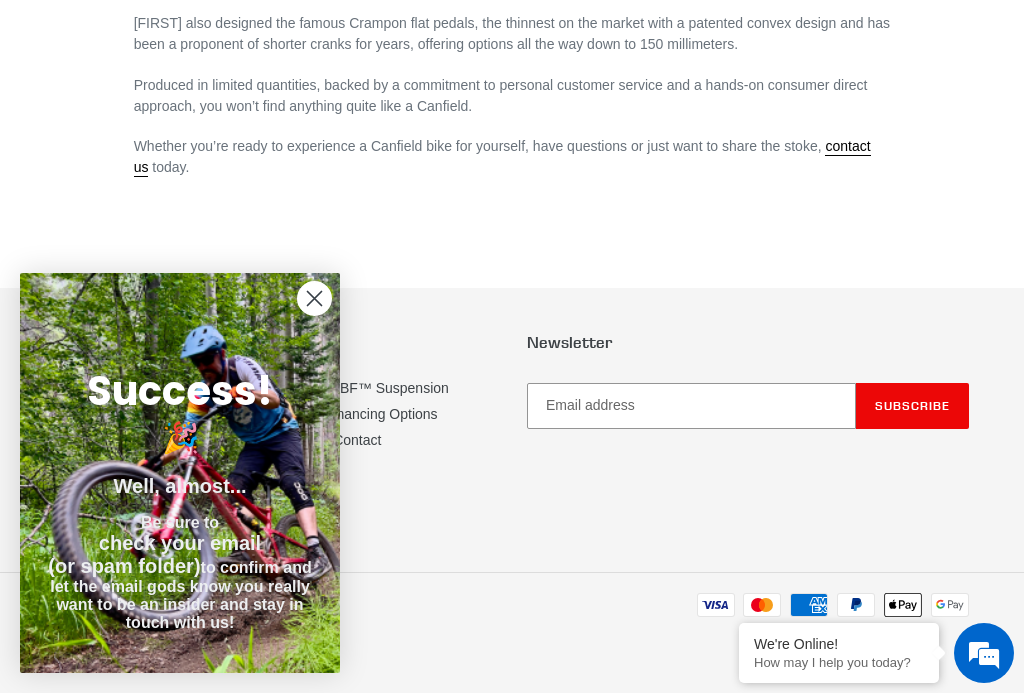 click 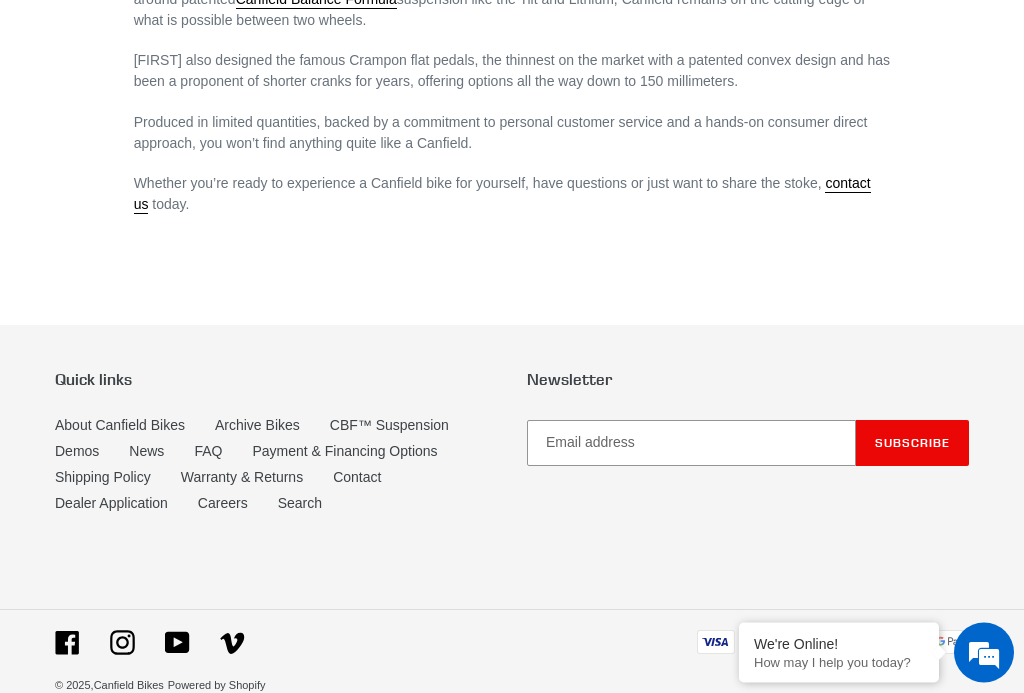 scroll, scrollTop: 1417, scrollLeft: 0, axis: vertical 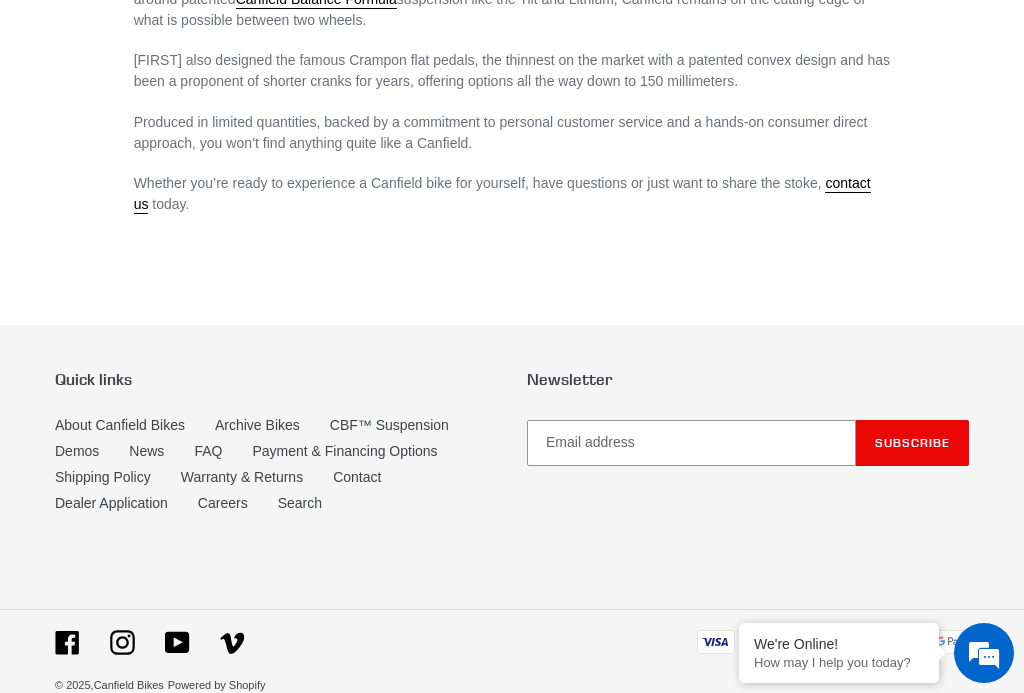 click on "CBF™ Suspension" at bounding box center [389, 425] 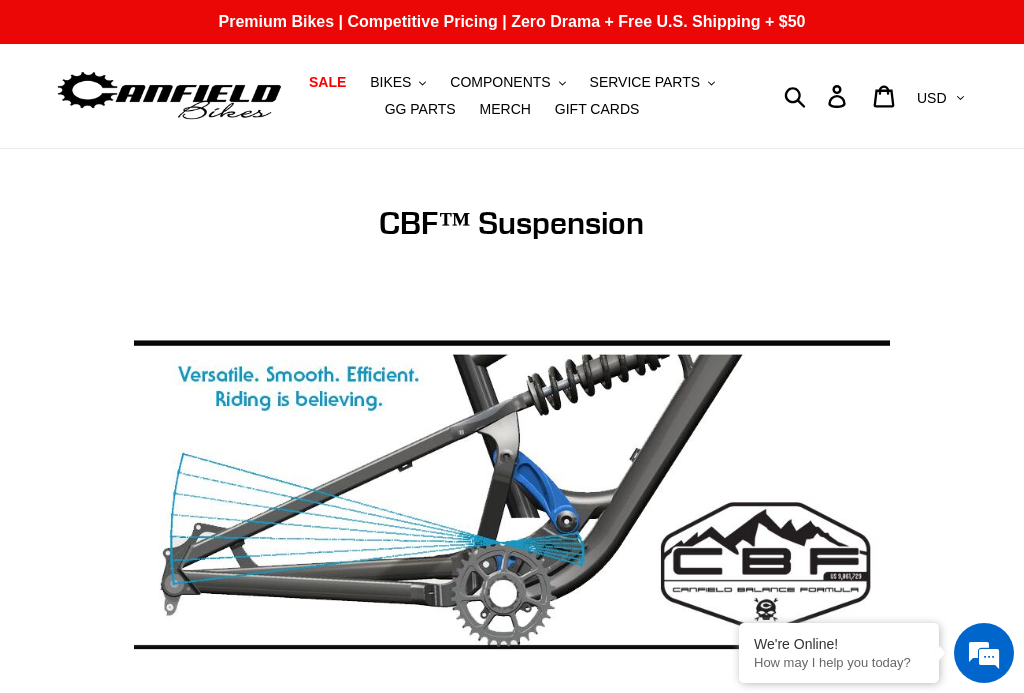 scroll, scrollTop: 0, scrollLeft: 0, axis: both 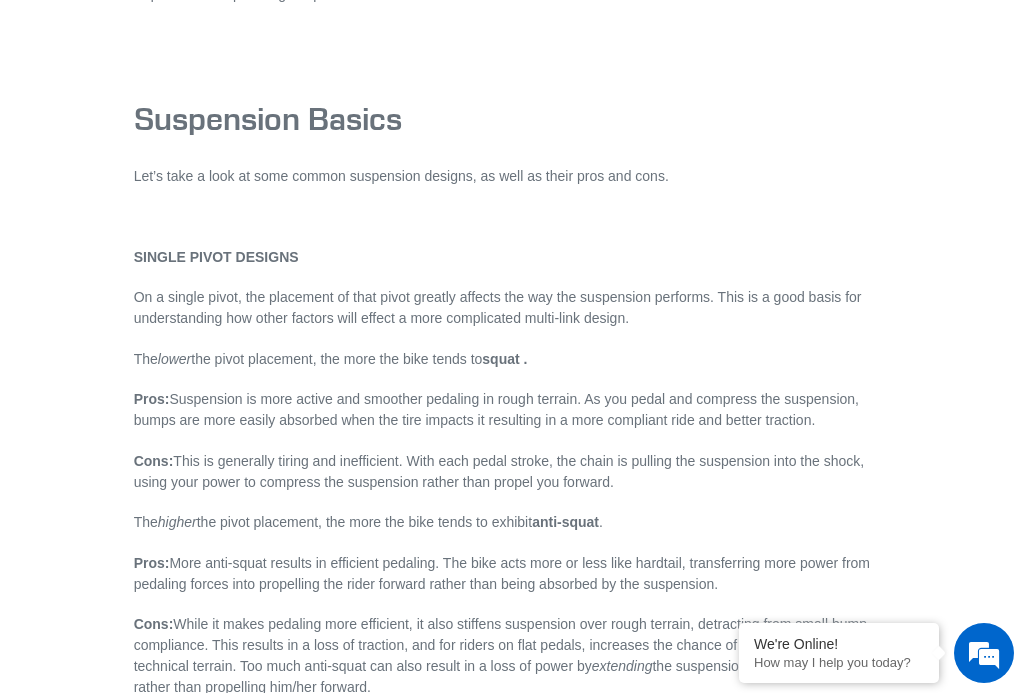 click on "CBF™ Suspension
CBF™ Suspension – Patent Number US 9,O61,729
Canfield Bikes has been refining the parallel-link suspension since the late ’90s when Lance Canfield's first Canfield prototype was brought to life based on the trailing arm suspensions of trophy trucks; no one else in the industry has as much experience with this design. It was refined into the terrain-flattening rearward-travel downhill performance that makes the Jedi so unique today. But Lance knew that was only the beginning.
Finding the Balance between smooth, active suspension travel and a firm, efficient pedaling platform has been somewhat of a holy grail for bicycle manufacturers and suspension gurus. Engineers and design teams have spent years attempting to maximize these traits while maintaining favorable geometry, durability and ride quality.
But what if there was a way to maximize these characteristics without sacrifice?
Enter, the patented  .
God Spot" at bounding box center [497, 223] 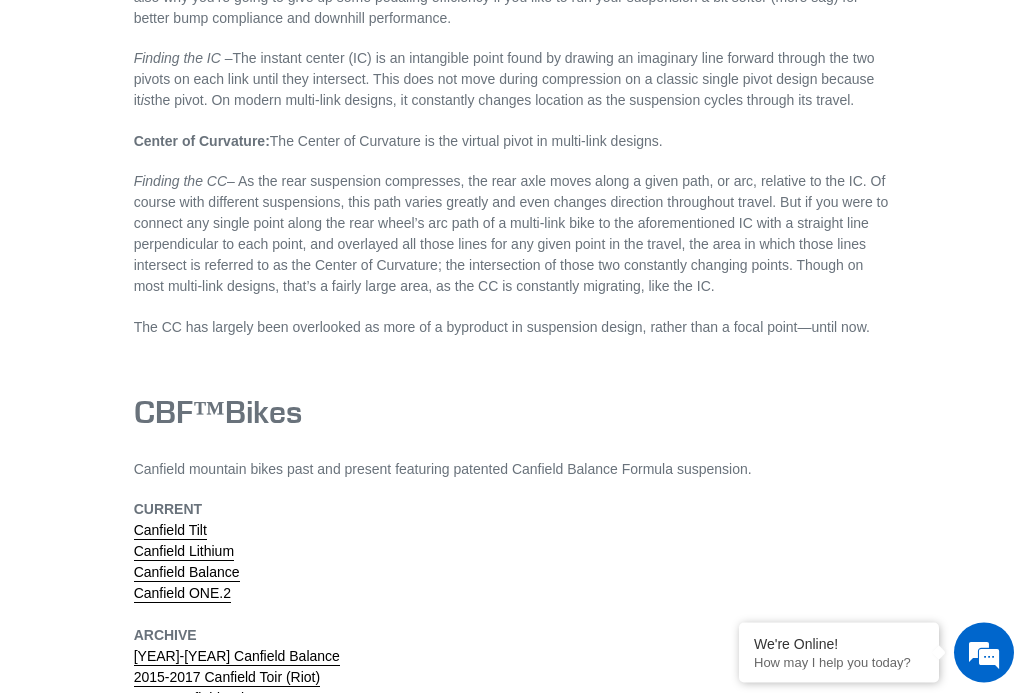 scroll, scrollTop: 6168, scrollLeft: 0, axis: vertical 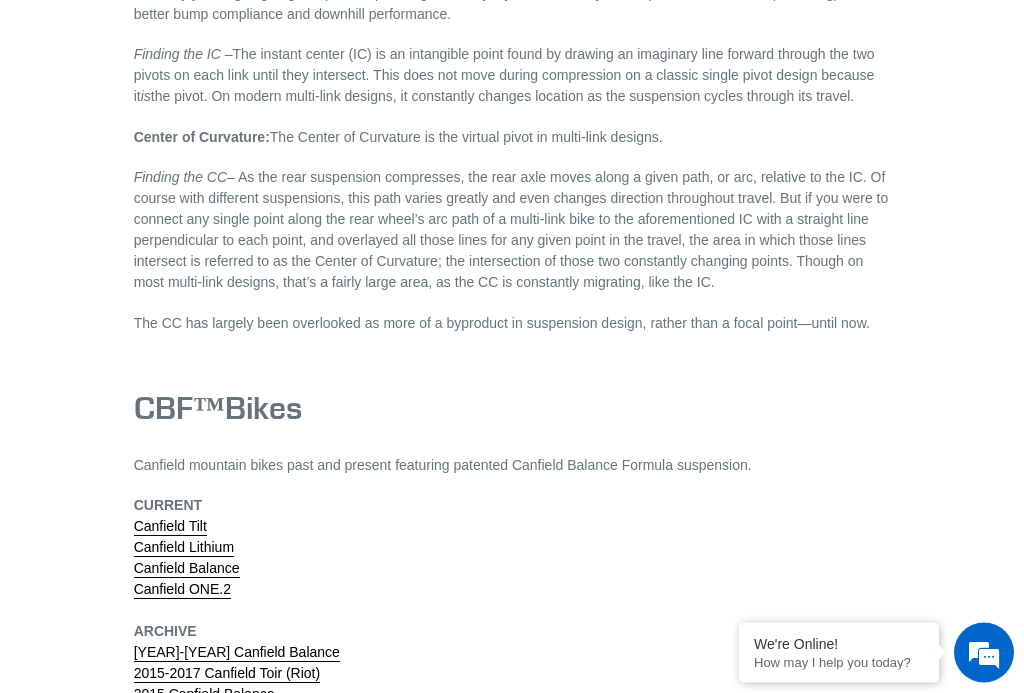 click on "CBF™ Suspension
CBF™ Suspension – Patent Number US 9,O61,729
Canfield Bikes has been refining the parallel-link suspension since the late ’90s when Lance Canfield's first Canfield prototype was brought to life based on the trailing arm suspensions of trophy trucks; no one else in the industry has as much experience with this design. It was refined into the terrain-flattening rearward-travel downhill performance that makes the Jedi so unique today. But Lance knew that was only the beginning.
Finding the Balance between smooth, active suspension travel and a firm, efficient pedaling platform has been somewhat of a holy grail for bicycle manufacturers and suspension gurus. Engineers and design teams have spent years attempting to maximize these traits while maintaining favorable geometry, durability and ride quality.
But what if there was a way to maximize these characteristics without sacrifice?
Enter, the patented  .
God Spot" at bounding box center (512, -2466) 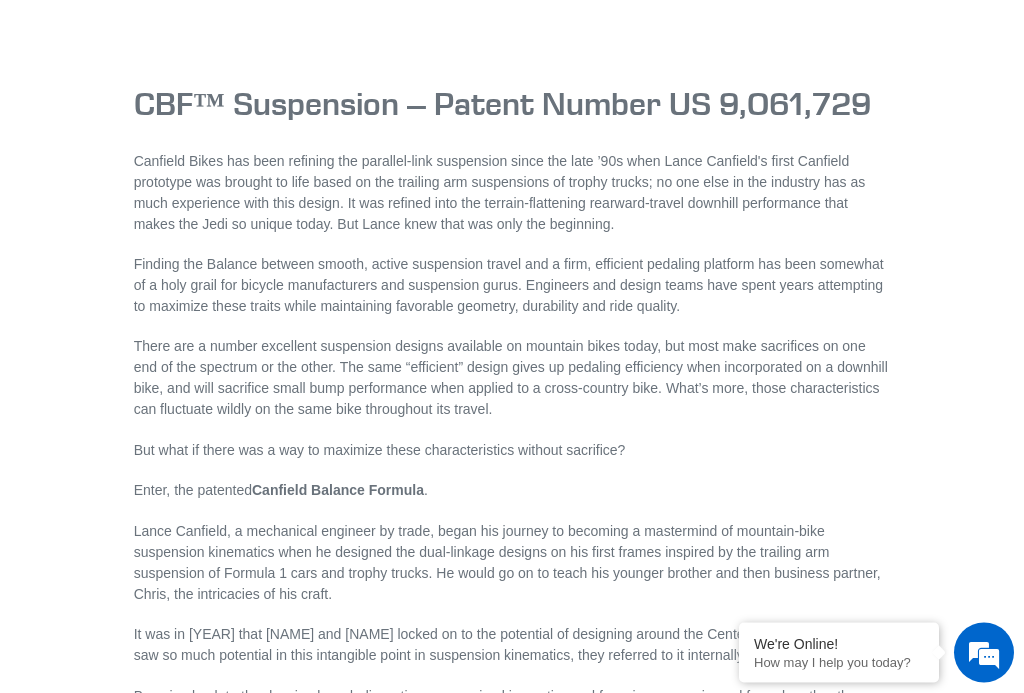 scroll, scrollTop: 0, scrollLeft: 0, axis: both 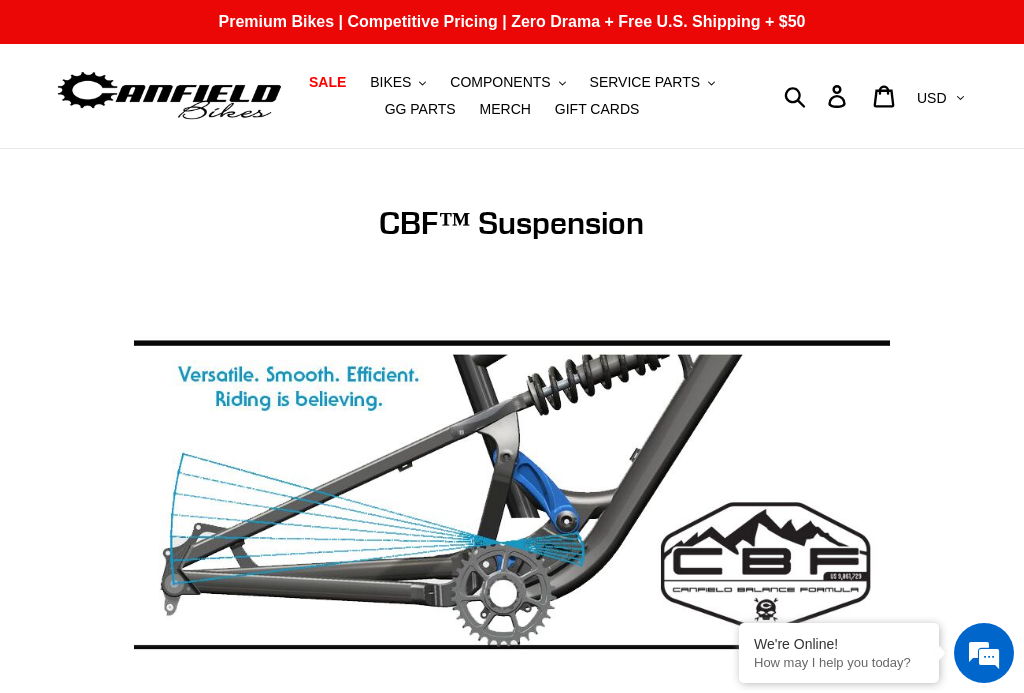 click on "BIKES" at bounding box center [390, 82] 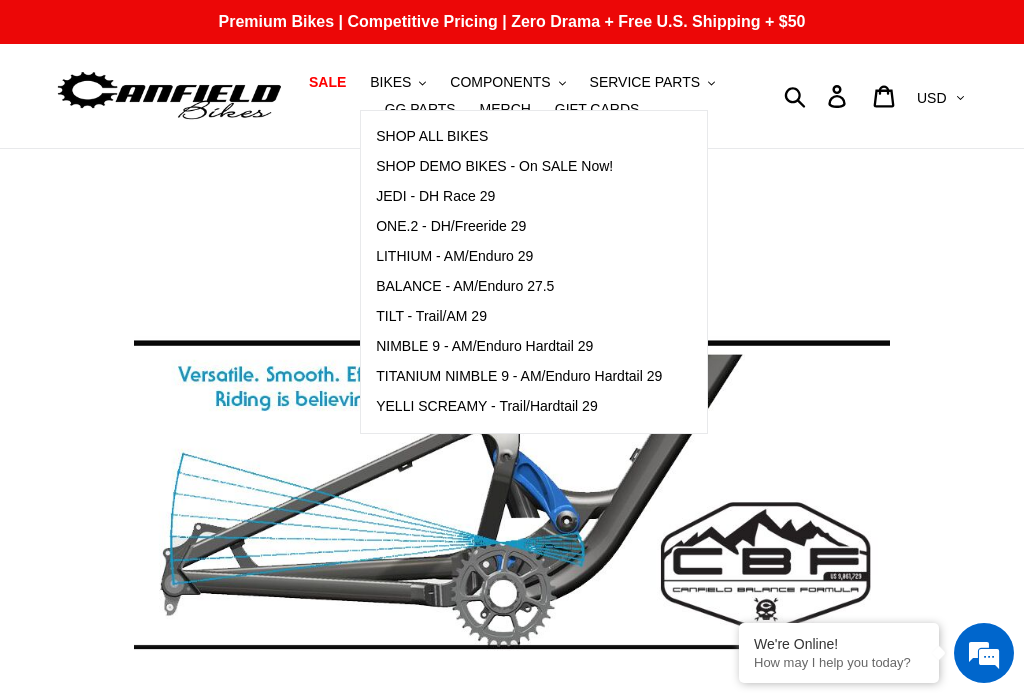 click on "SHOP ALL BIKES" at bounding box center (432, 136) 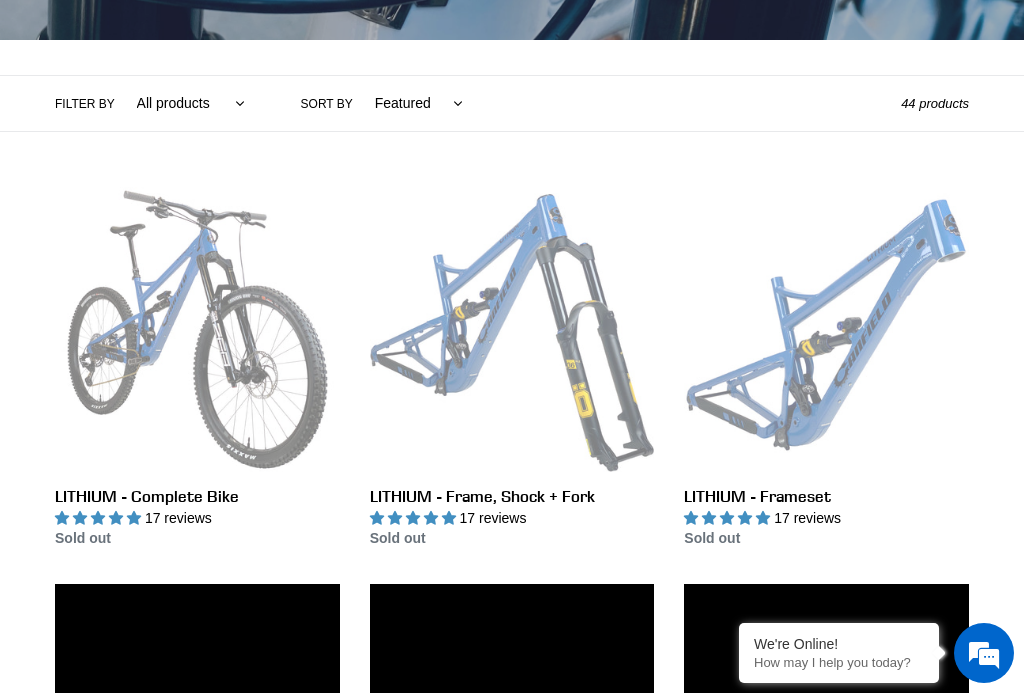 scroll, scrollTop: 409, scrollLeft: 0, axis: vertical 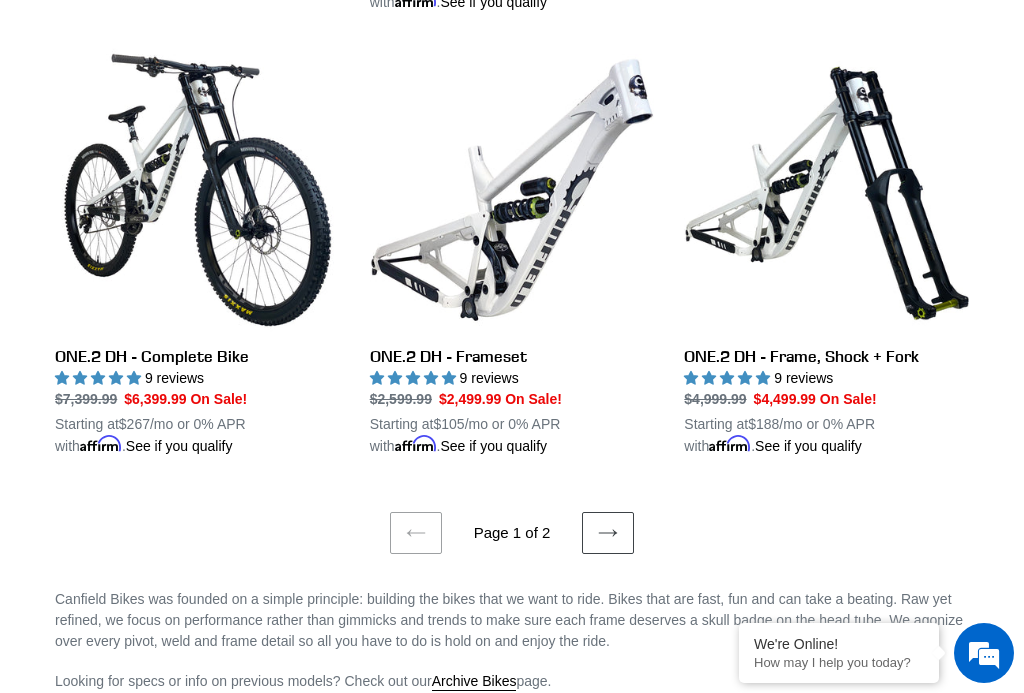 click 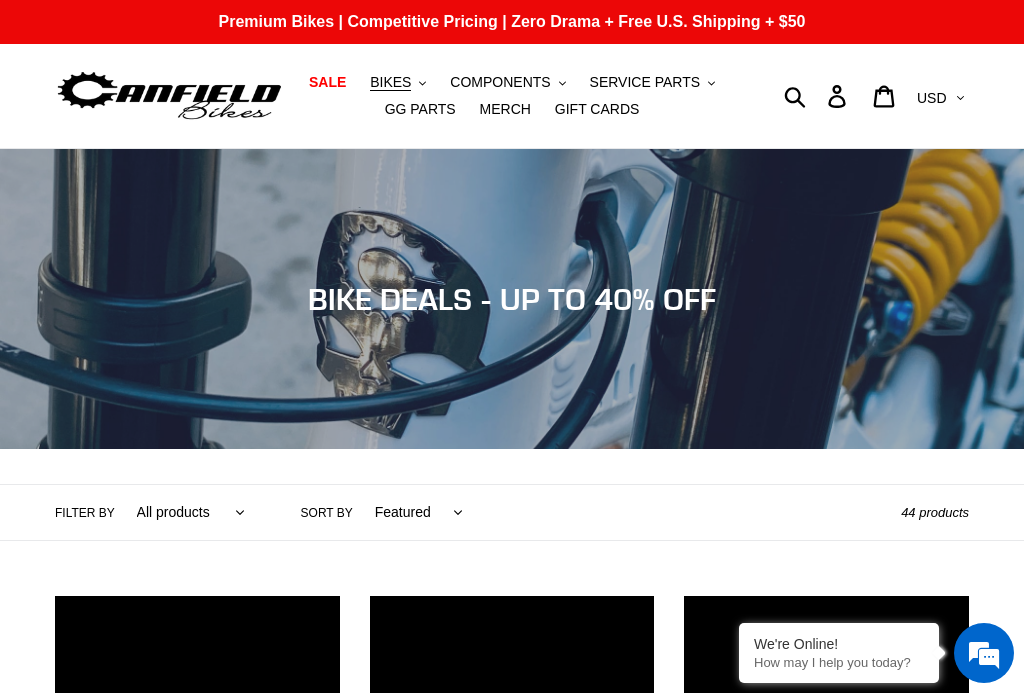 scroll, scrollTop: 297, scrollLeft: 0, axis: vertical 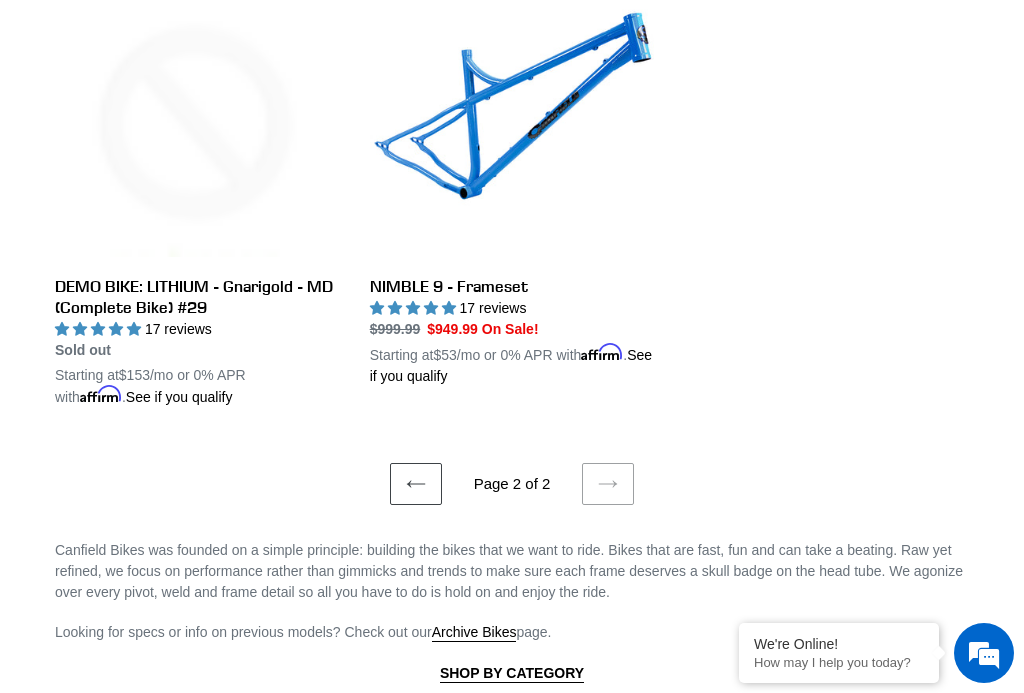 click on "Previous page" at bounding box center (416, 484) 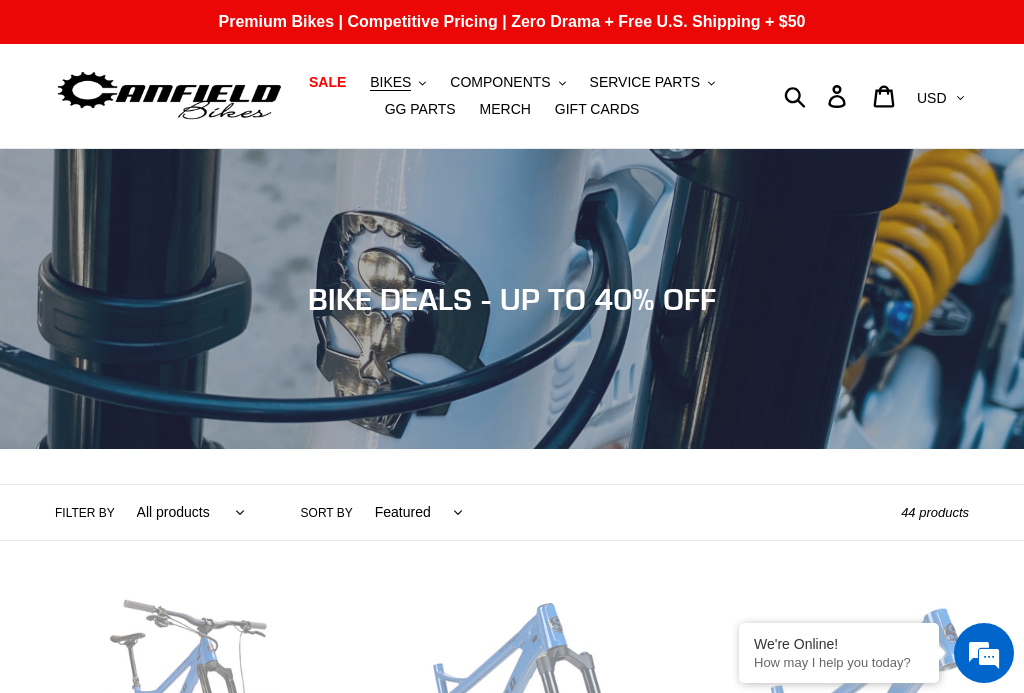 scroll, scrollTop: 291, scrollLeft: 0, axis: vertical 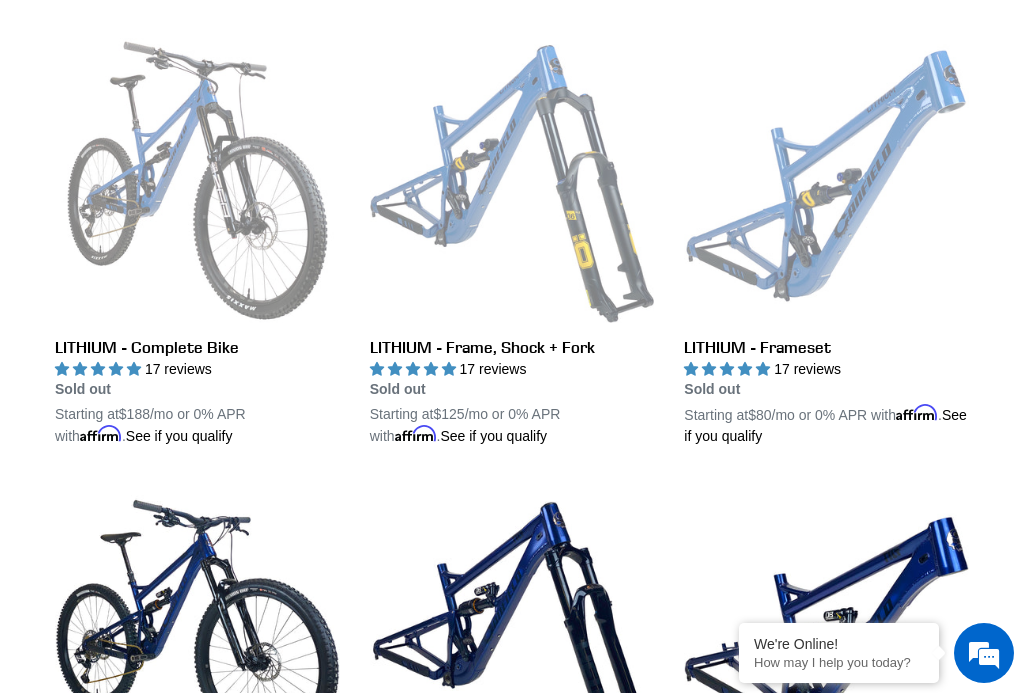 click on "LITHIUM - Complete Bike" at bounding box center [197, 242] 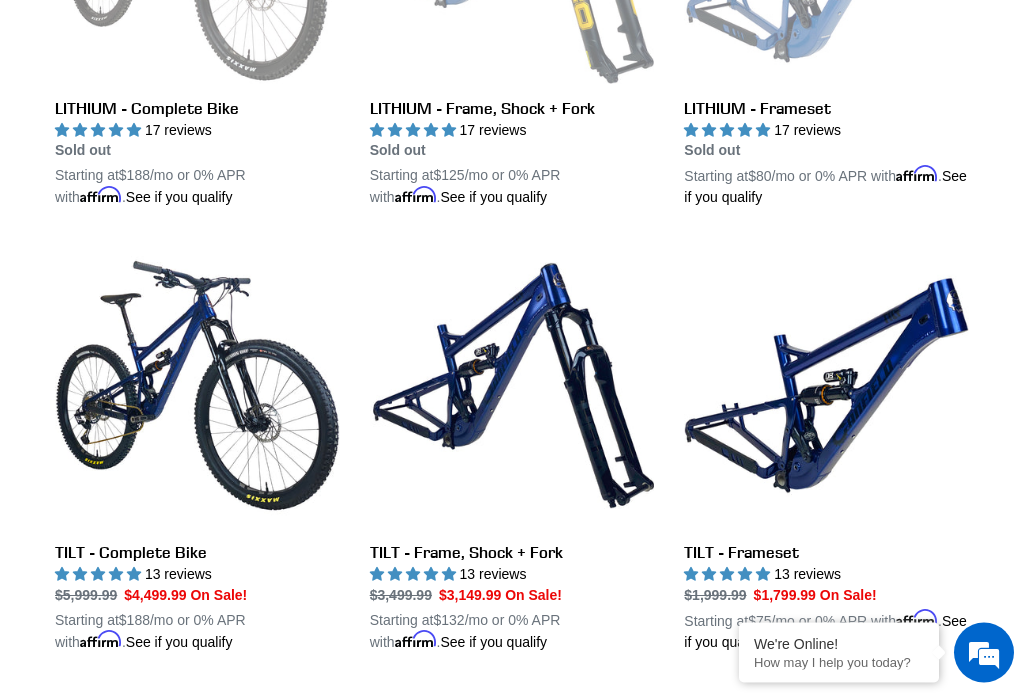 scroll, scrollTop: 845, scrollLeft: 0, axis: vertical 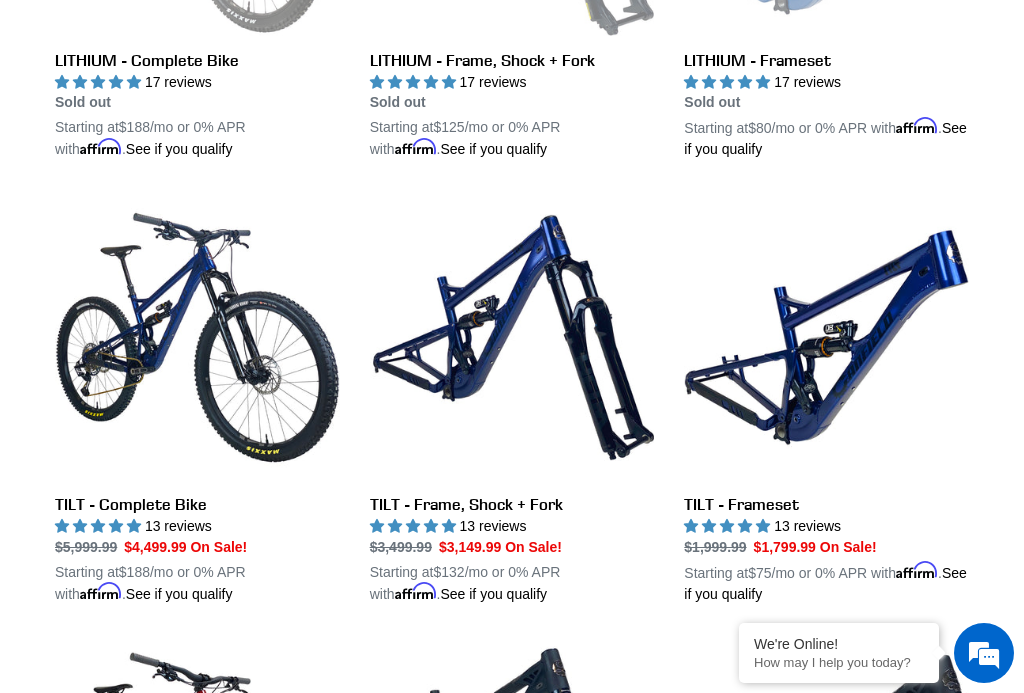 click on "TILT - Complete Bike" at bounding box center [197, 399] 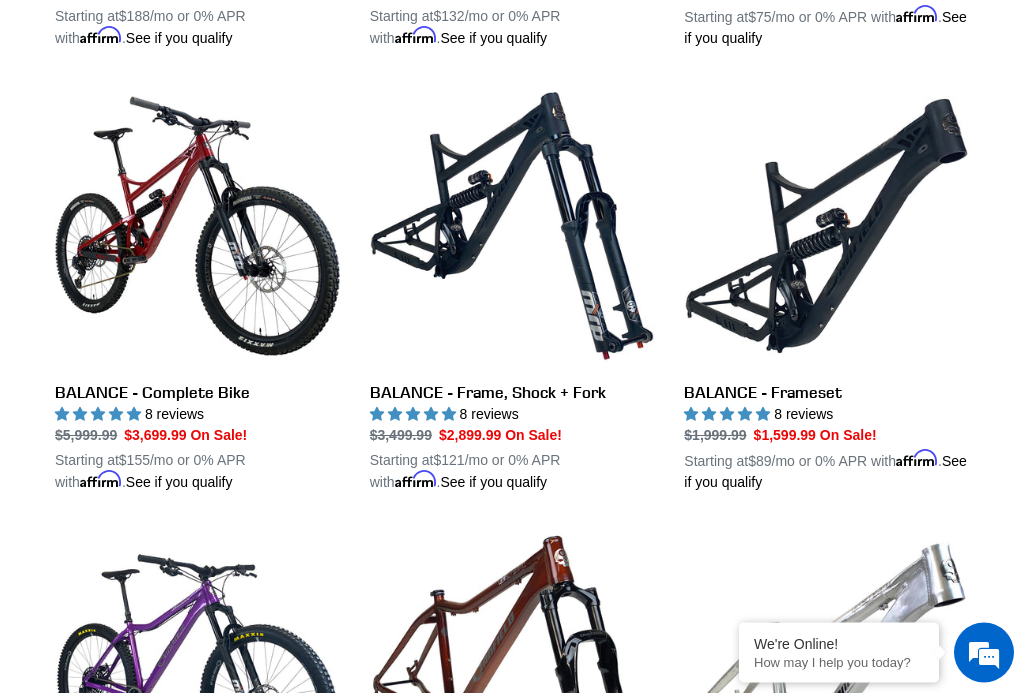scroll, scrollTop: 1411, scrollLeft: 0, axis: vertical 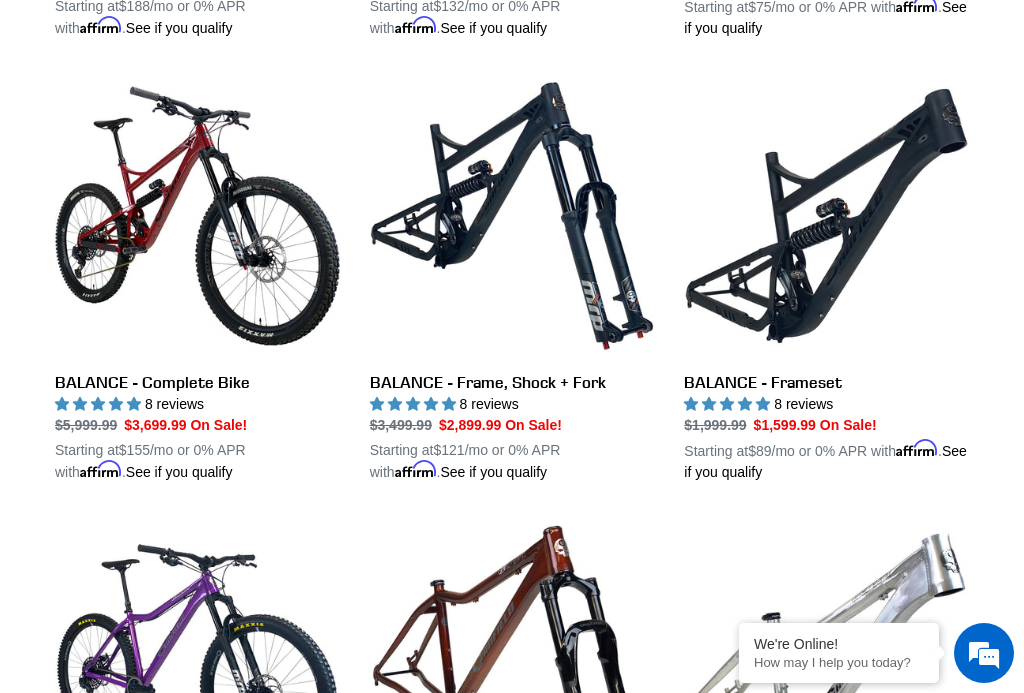 click on "BALANCE - Complete Bike" at bounding box center (197, 278) 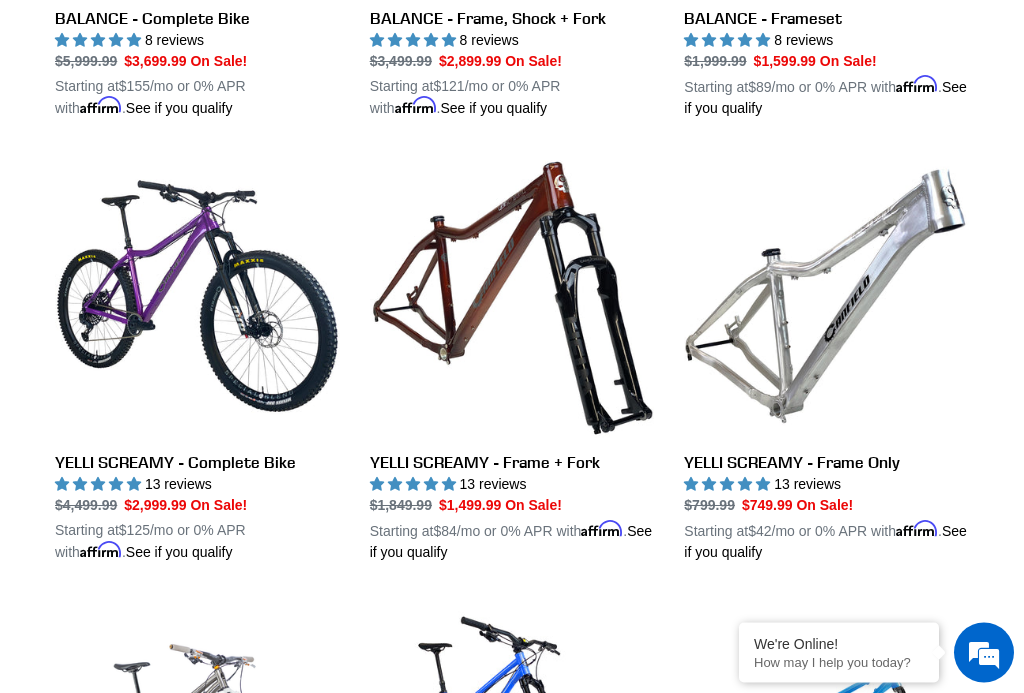 scroll, scrollTop: 1775, scrollLeft: 0, axis: vertical 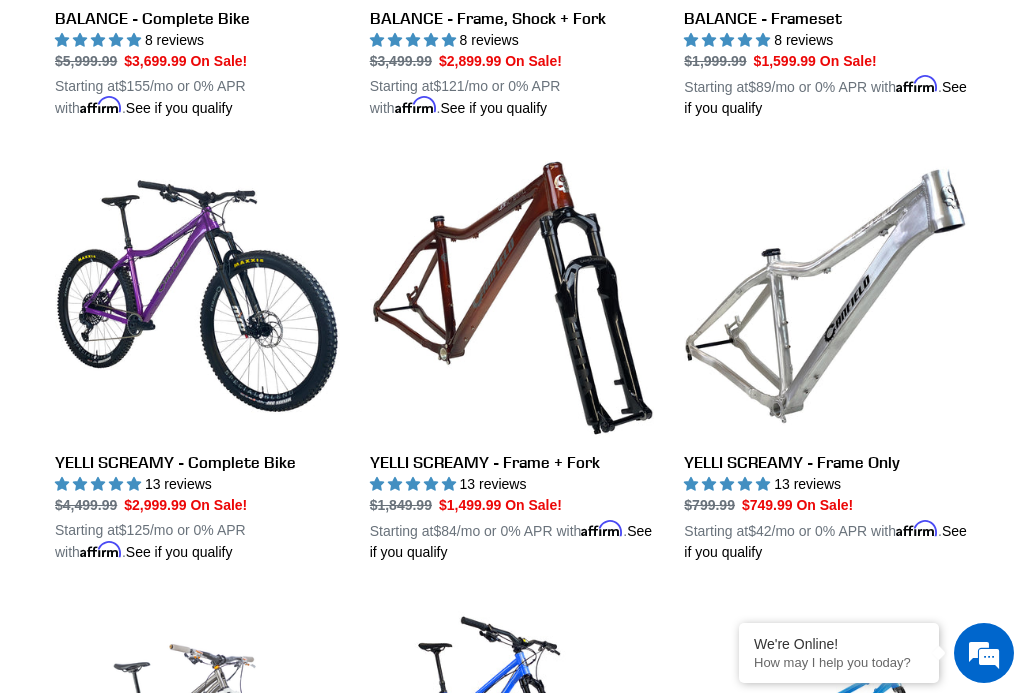 click on "YELLI SCREAMY - Complete Bike" at bounding box center (197, 358) 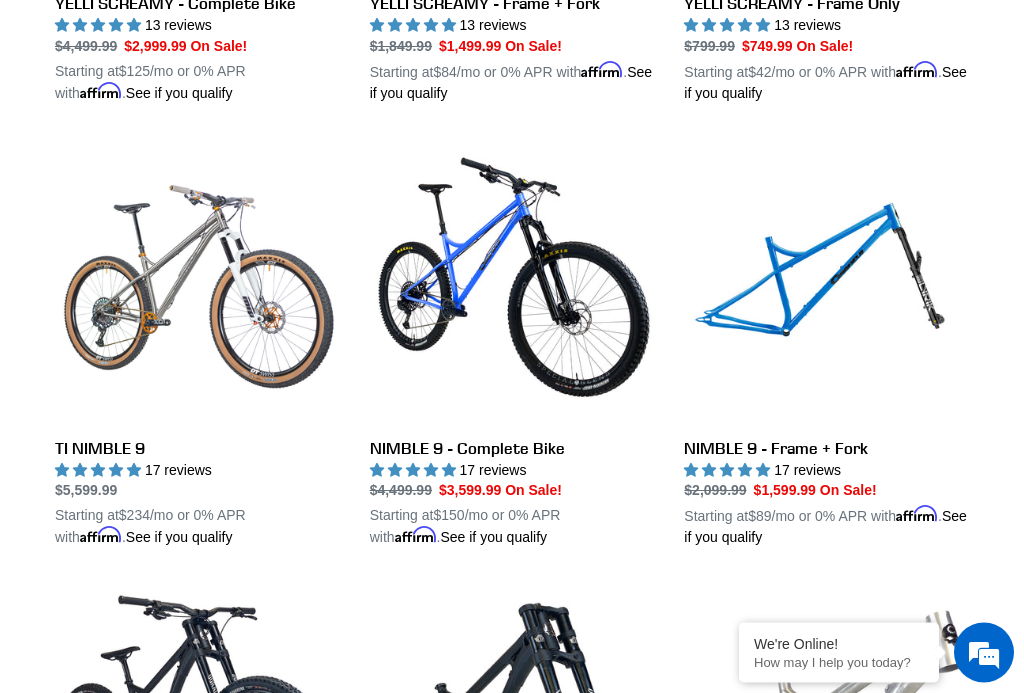 scroll, scrollTop: 2234, scrollLeft: 0, axis: vertical 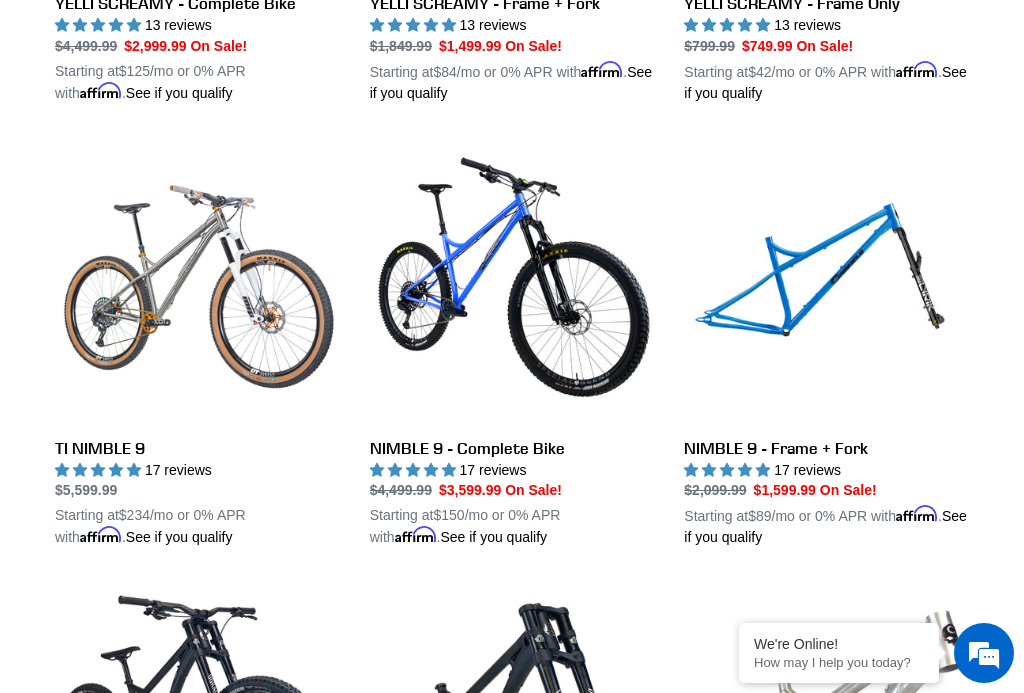 click on "TI NIMBLE 9" at bounding box center (197, 343) 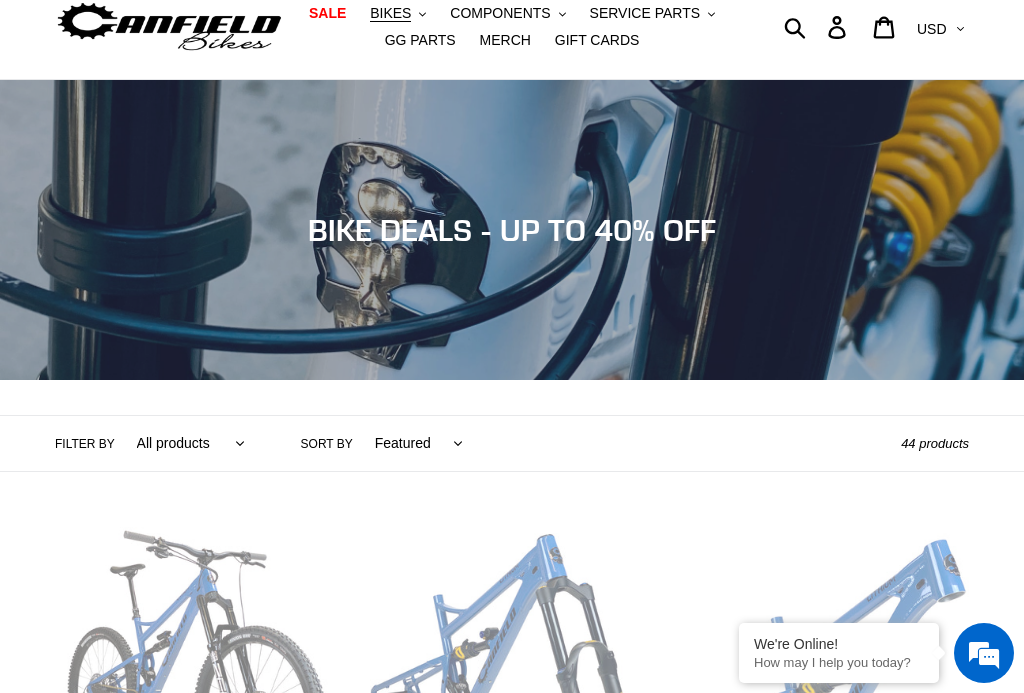 scroll, scrollTop: 0, scrollLeft: 0, axis: both 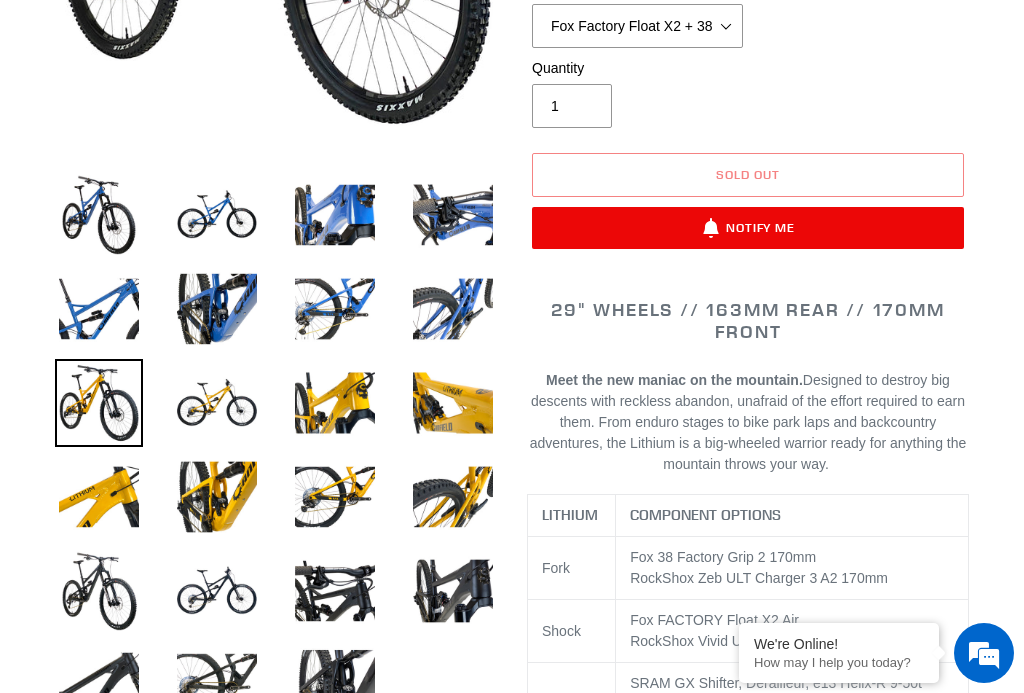 select on "highest-rating" 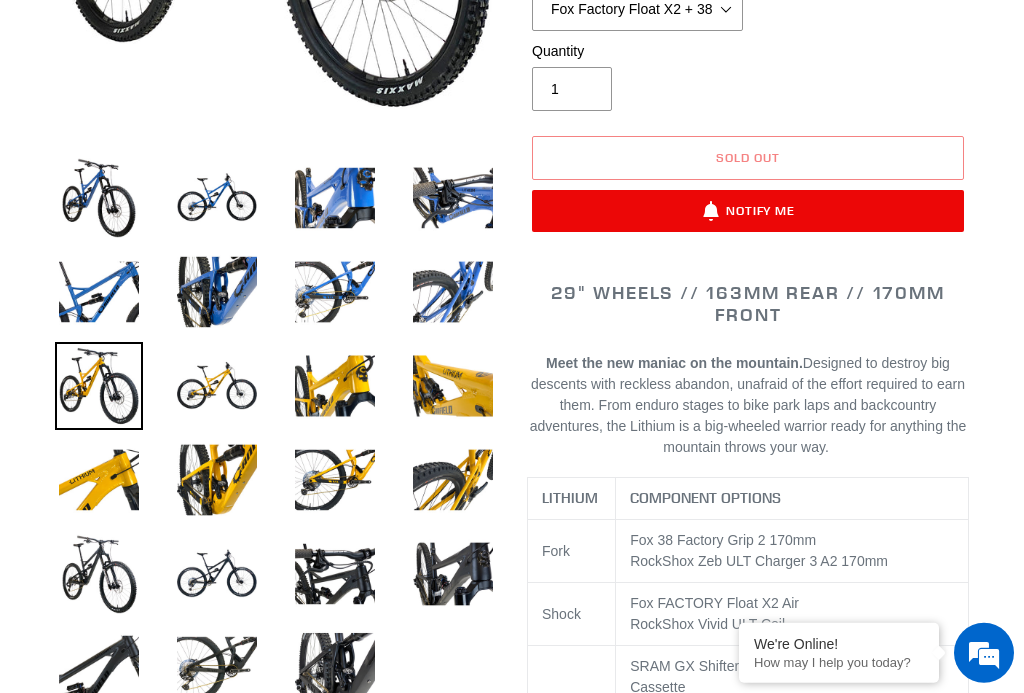 scroll, scrollTop: 0, scrollLeft: 0, axis: both 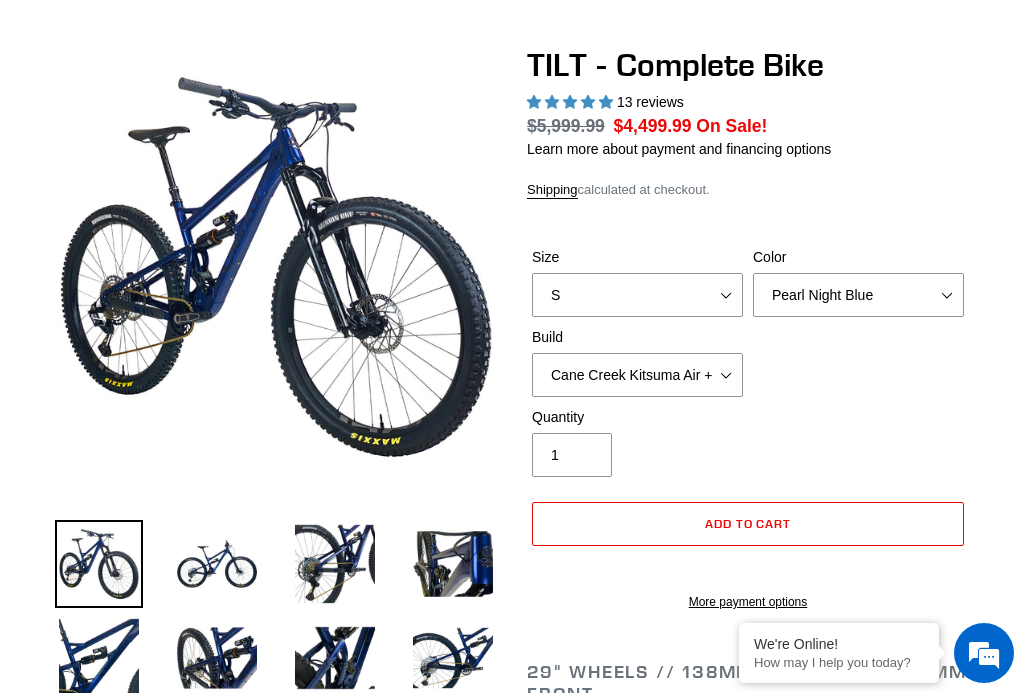 select on "highest-rating" 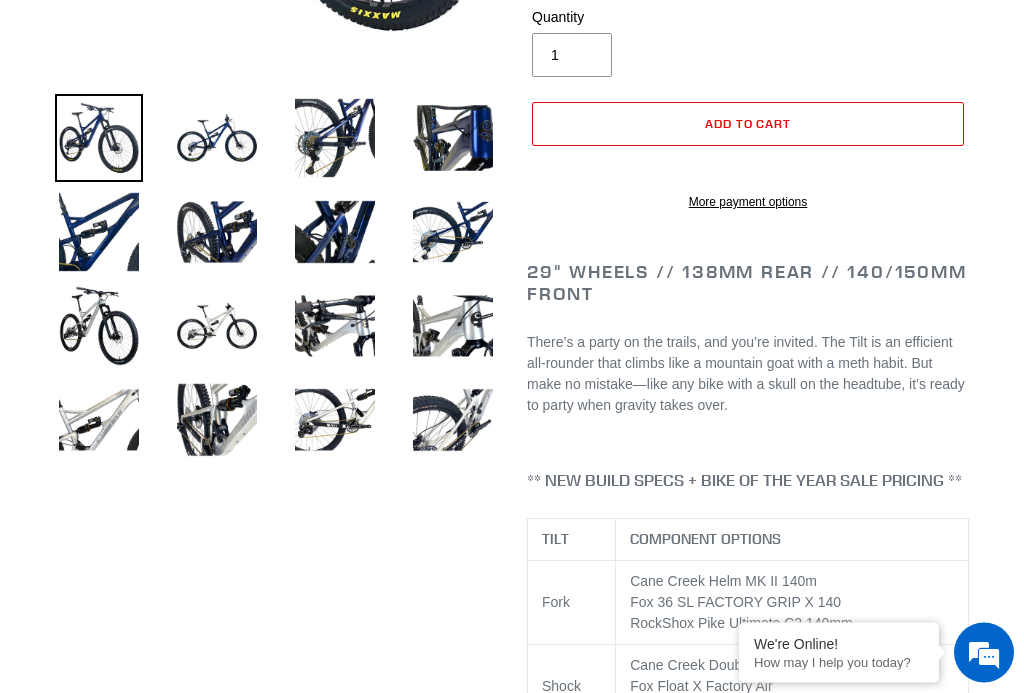 scroll, scrollTop: 585, scrollLeft: 0, axis: vertical 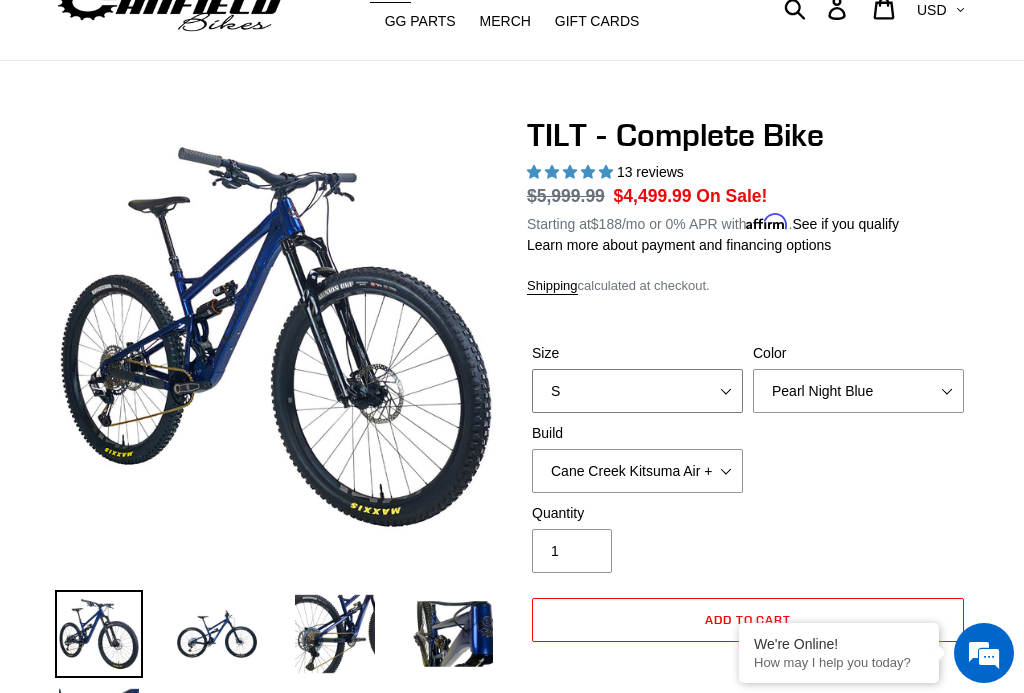 click on "S
M
L" at bounding box center [637, 391] 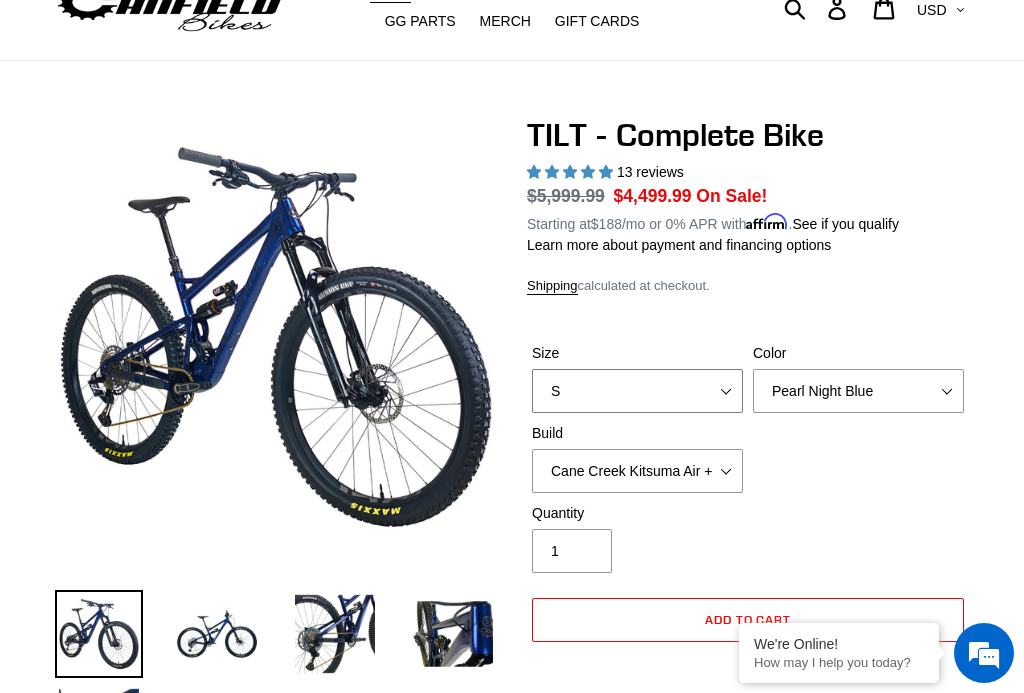 select on "L" 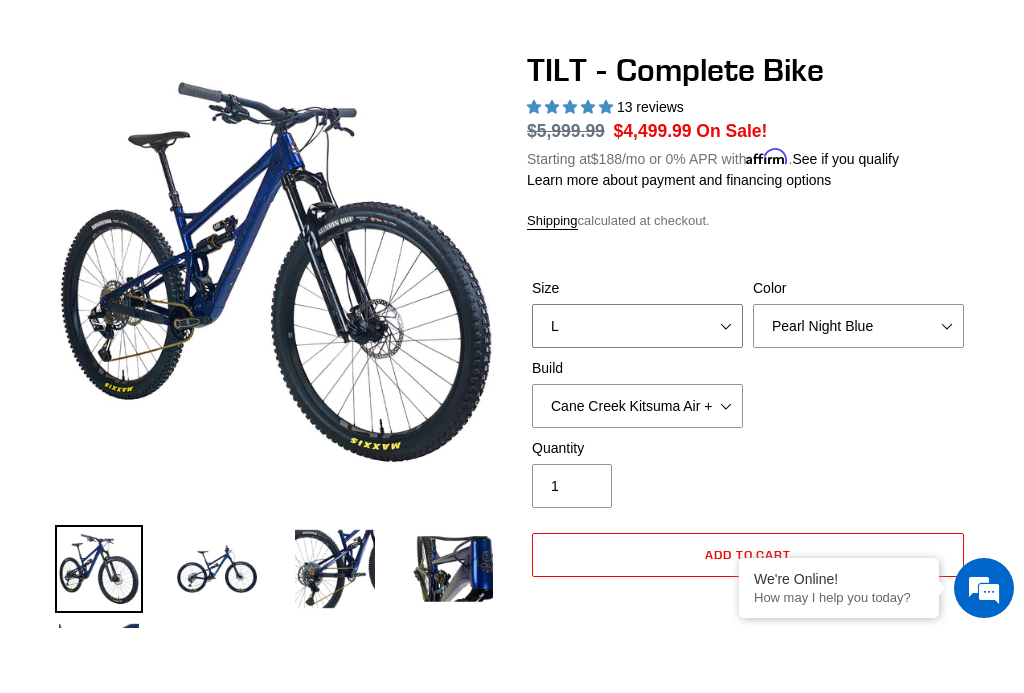 scroll, scrollTop: 195, scrollLeft: 0, axis: vertical 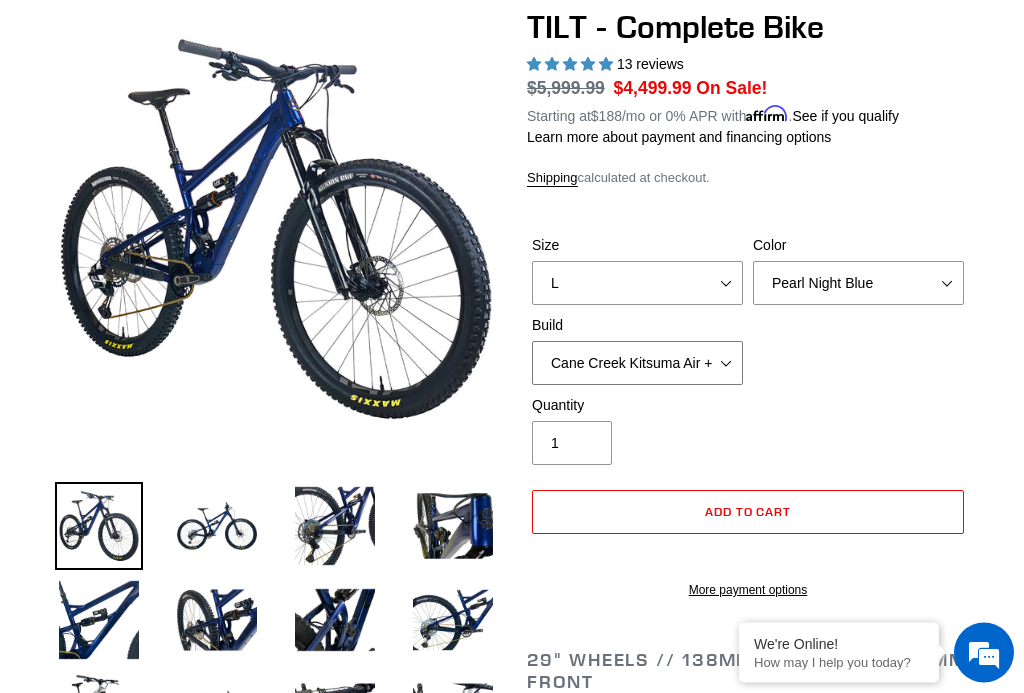 click on "Cane Creek Kitsuma Air + Helm MKII 140 + SRAM GX
Cane Creek Kitsuma Air + Helm MKII 140 + SRAM XO1
Cane Creek Kitsuma Air + Helm MKII 140 + Shimano XT
Fox Float X + 36 SL Factory Grip X 140 + SRAM GX
Fox Float X + 36 SL Factory Grip X 140 + SRAM XO
Fox Float X + 36 SL Factory Grip X 140 + Shimano XT
RockShox SD ULT + Pike ULT 140 + SRAM GX
RockShox SD ULT + Pike ULT 140 + SRAM XO
RockShox SD ULT + Pike ULT 140 + Shimano XT" at bounding box center [637, 364] 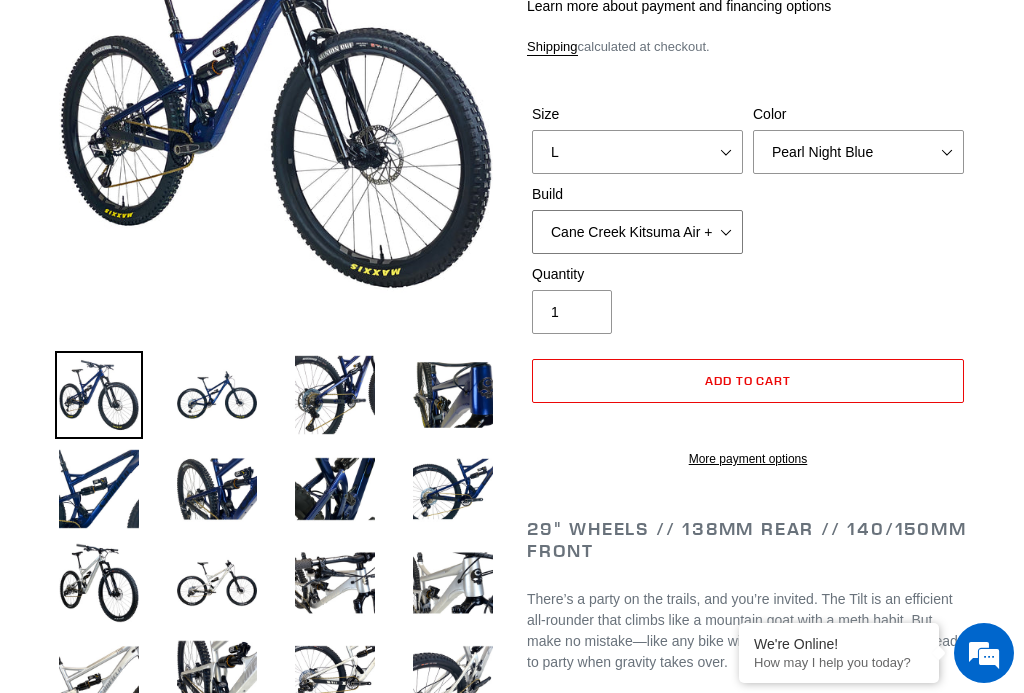 scroll, scrollTop: 339, scrollLeft: 0, axis: vertical 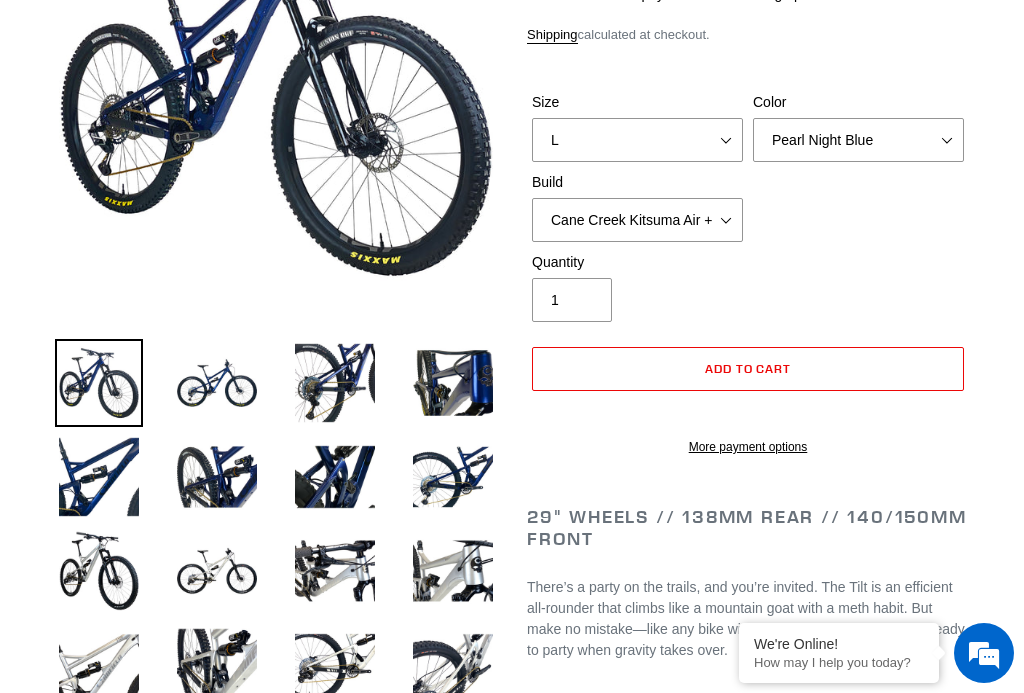 click on "Size
S
M
L
Color
Pearl Night Blue
Stealth Silver
Raw
Build
Cane Creek Kitsuma Air + Helm MKII 140 + SRAM GX
1" at bounding box center (748, 268) 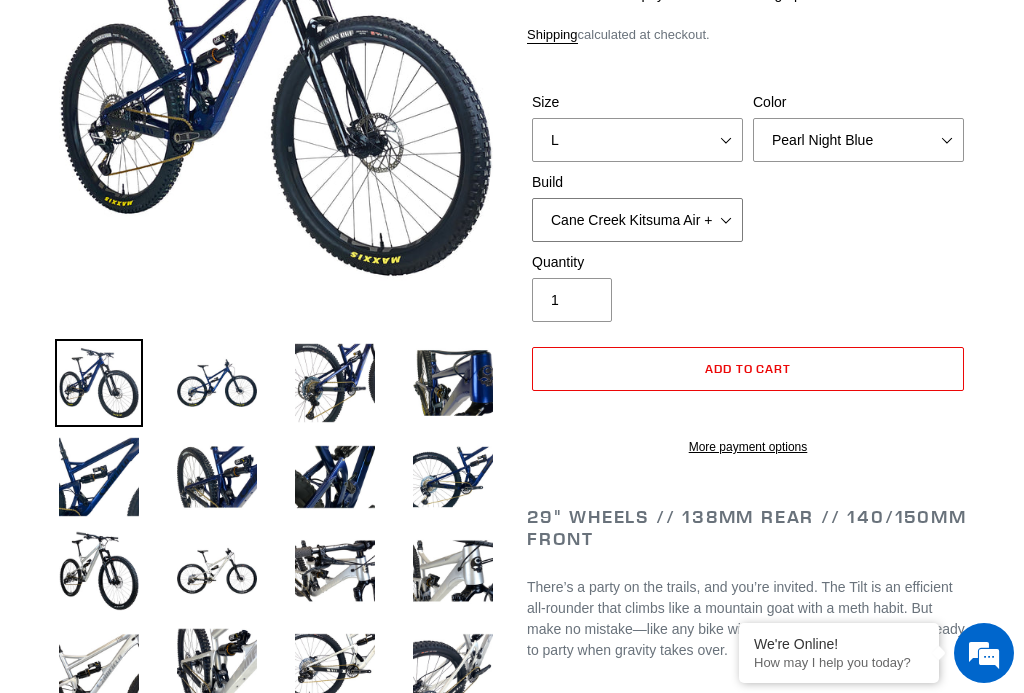 click on "Cane Creek Kitsuma Air + Helm MKII 140 + SRAM GX
Cane Creek Kitsuma Air + Helm MKII 140 + SRAM XO1
Cane Creek Kitsuma Air + Helm MKII 140 + Shimano XT
Fox Float X + 36 SL Factory Grip X 140 + SRAM GX
Fox Float X + 36 SL Factory Grip X 140 + SRAM XO
Fox Float X + 36 SL Factory Grip X 140 + Shimano XT
RockShox SD ULT + Pike ULT 140 + SRAM GX
RockShox SD ULT + Pike ULT 140 + SRAM XO
RockShox SD ULT + Pike ULT 140 + Shimano XT" at bounding box center (637, 220) 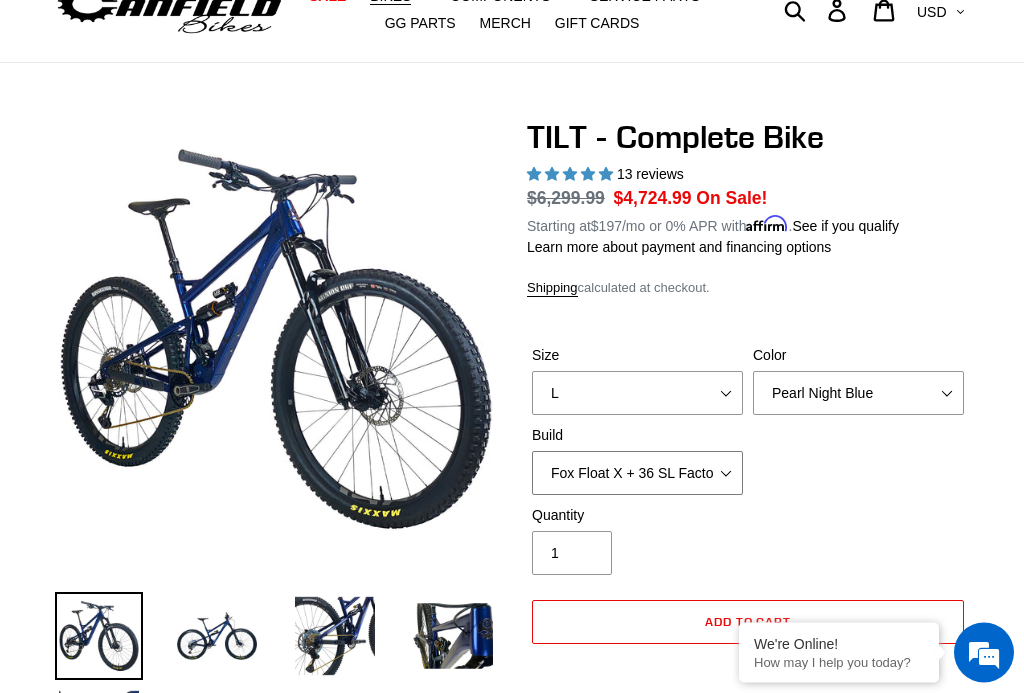 scroll, scrollTop: 88, scrollLeft: 0, axis: vertical 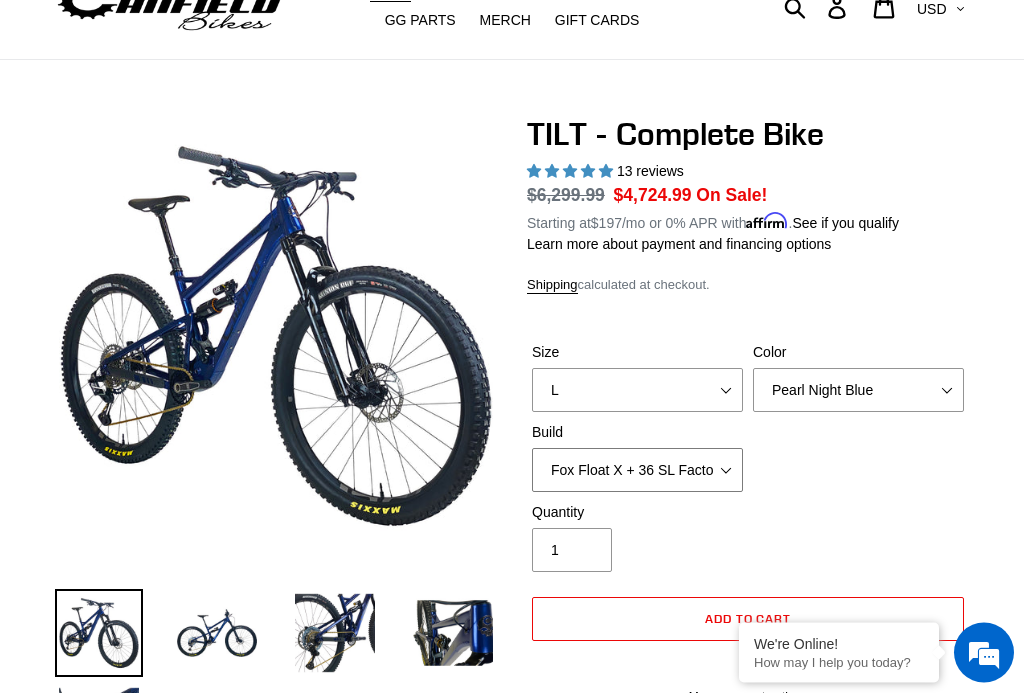 click on "Cane Creek Kitsuma Air + Helm MKII 140 + SRAM GX
Cane Creek Kitsuma Air + Helm MKII 140 + SRAM XO1
Cane Creek Kitsuma Air + Helm MKII 140 + Shimano XT
Fox Float X + 36 SL Factory Grip X 140 + SRAM GX
Fox Float X + 36 SL Factory Grip X 140 + SRAM XO
Fox Float X + 36 SL Factory Grip X 140 + Shimano XT
RockShox SD ULT + Pike ULT 140 + SRAM GX
RockShox SD ULT + Pike ULT 140 + SRAM XO
RockShox SD ULT + Pike ULT 140 + Shimano XT" at bounding box center [637, 471] 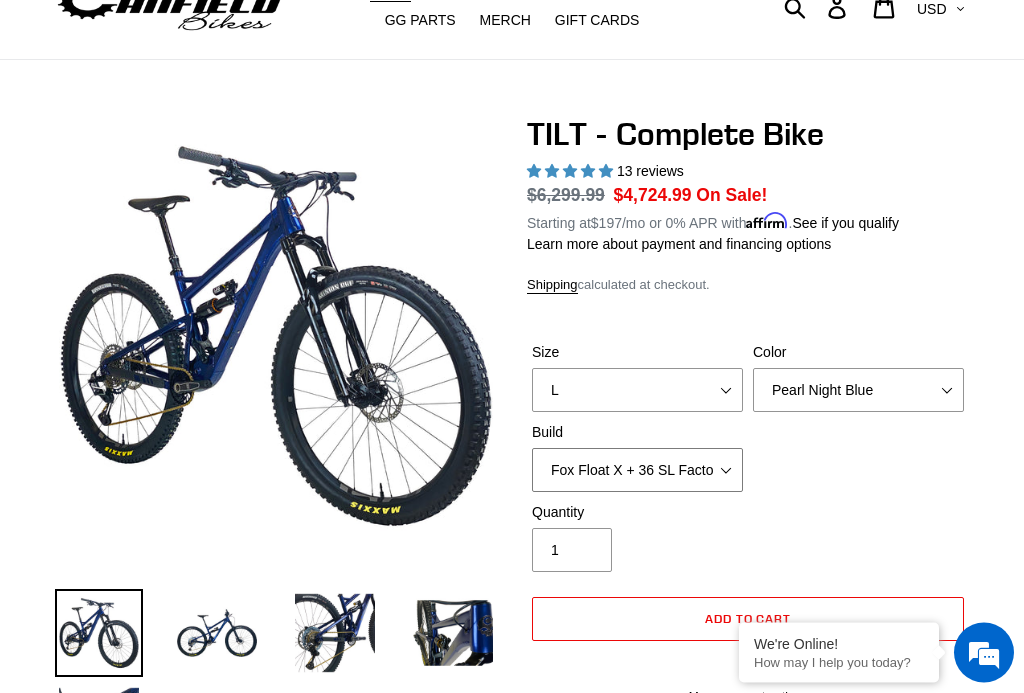 select on "Cane Creek Kitsuma Air + Helm MKII 140 + Shimano XT" 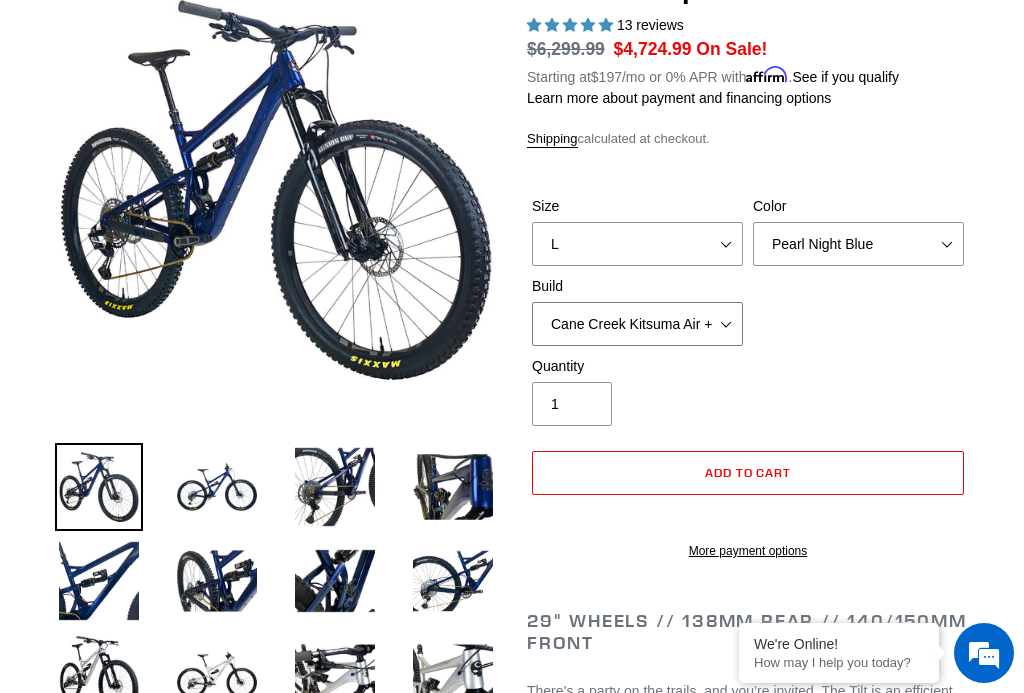 scroll, scrollTop: 208, scrollLeft: 0, axis: vertical 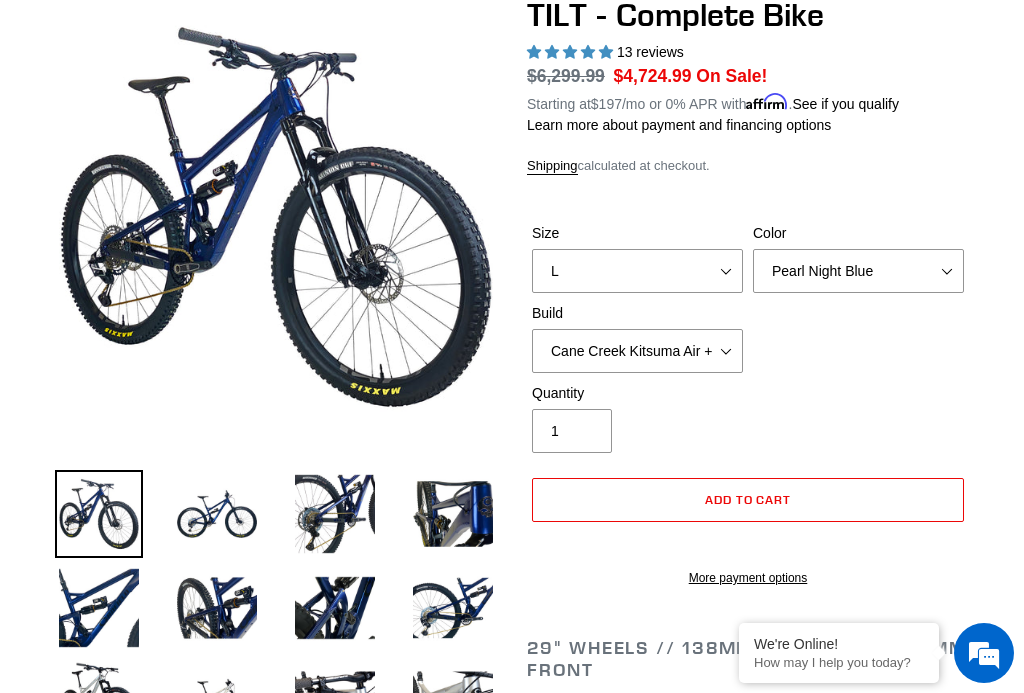 click at bounding box center [217, 514] 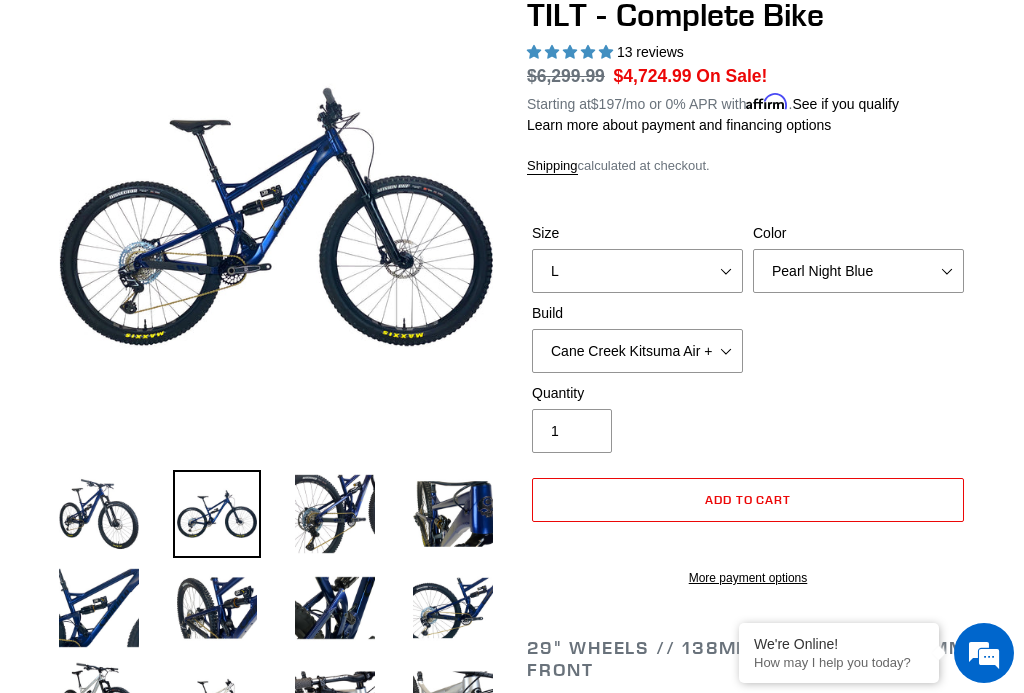 click at bounding box center (335, 514) 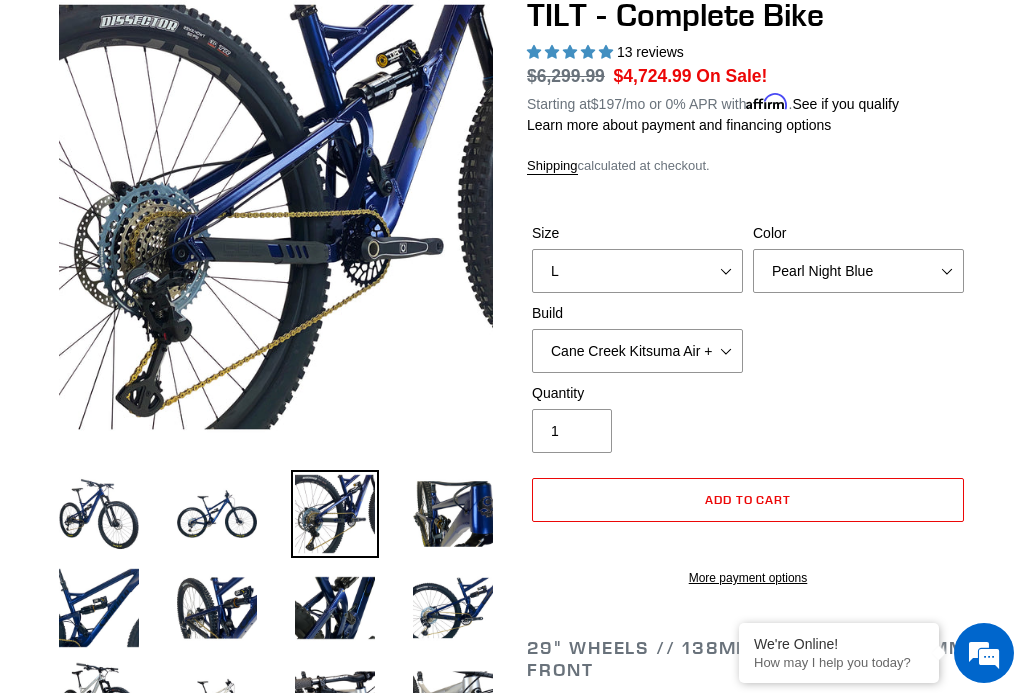 click at bounding box center (453, 514) 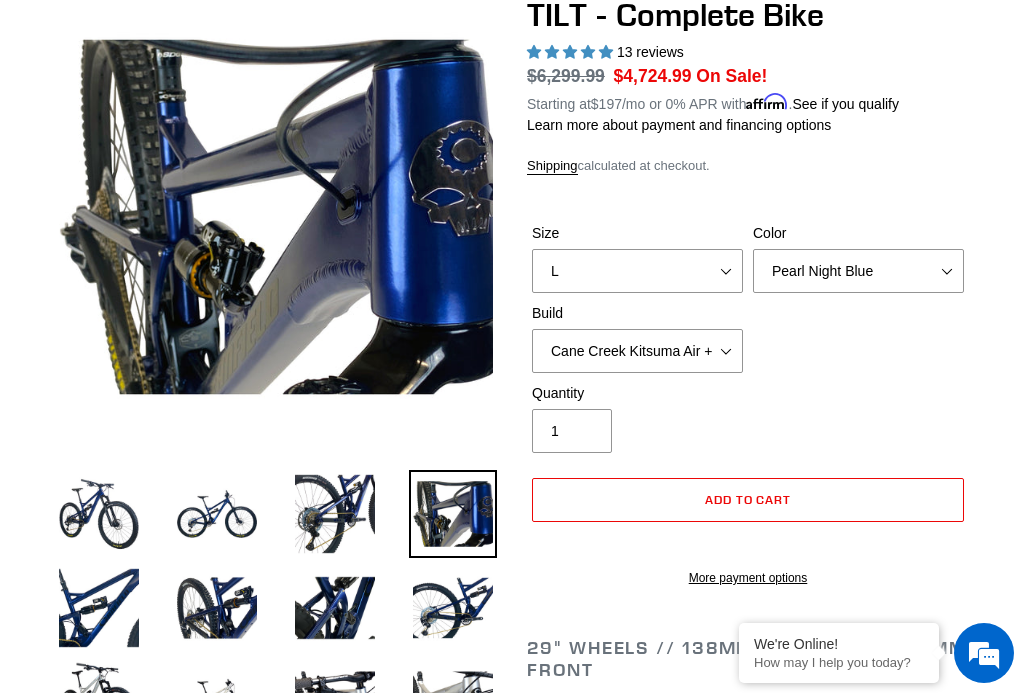 click at bounding box center (99, 608) 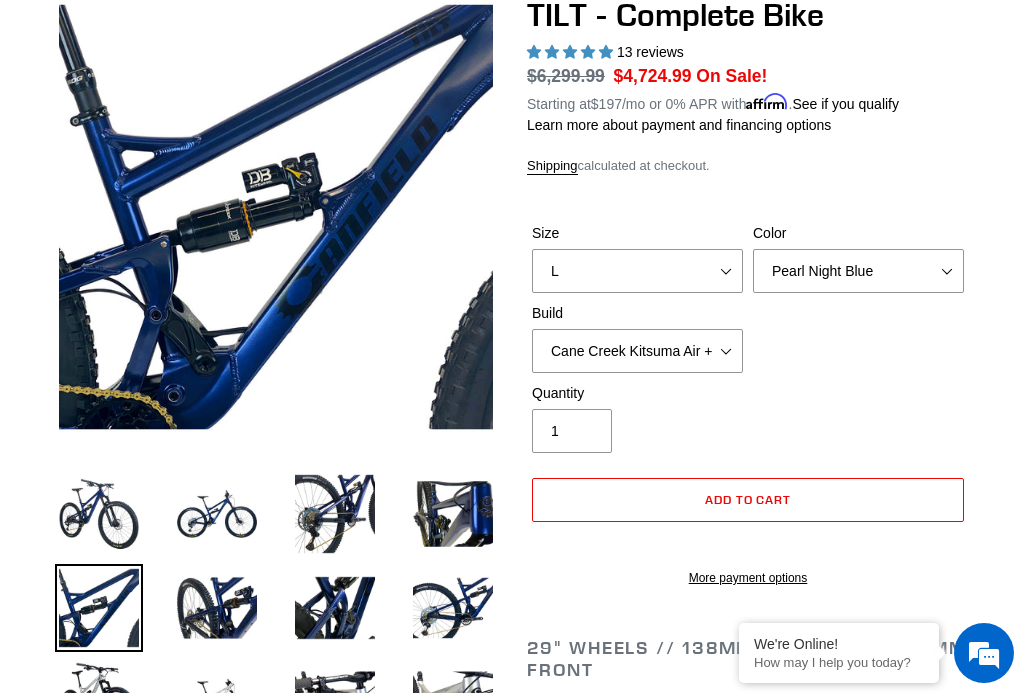 click at bounding box center (217, 608) 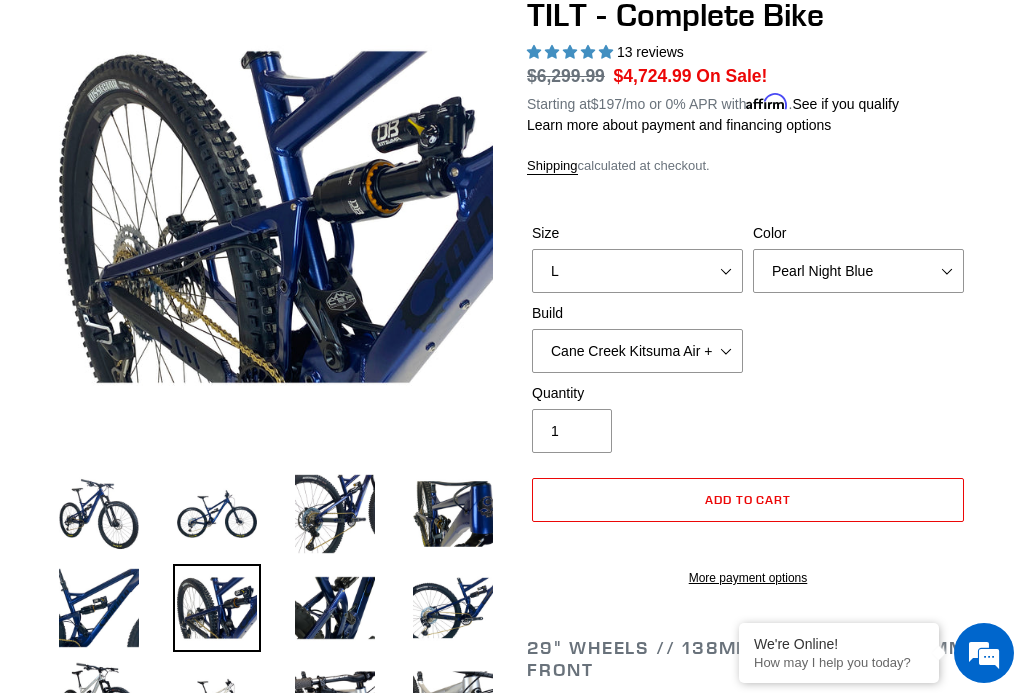 click at bounding box center [335, 608] 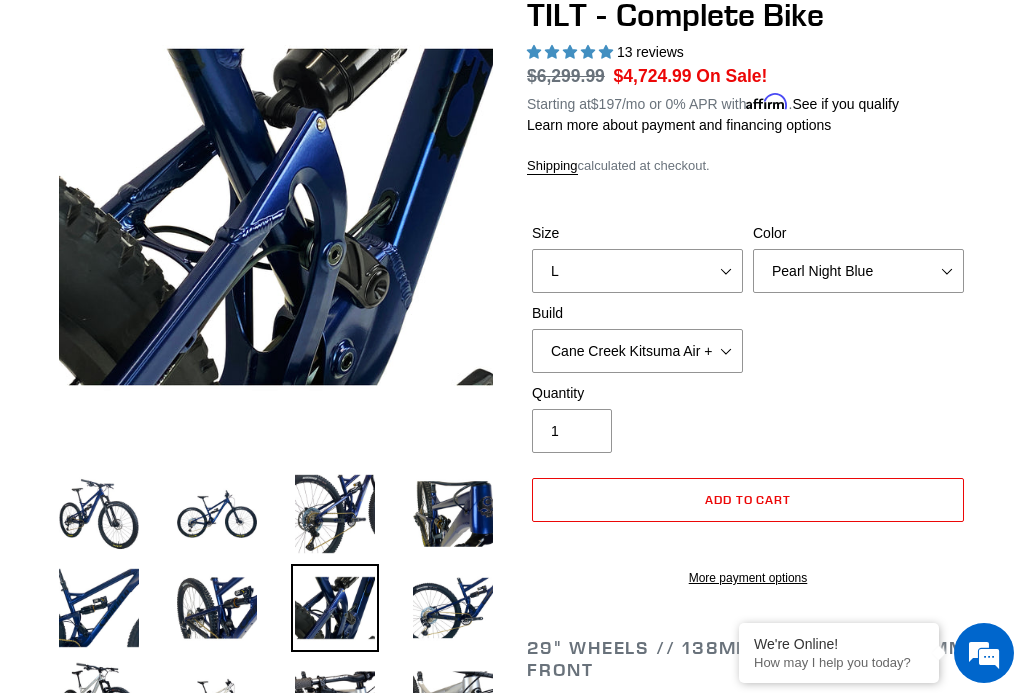 click at bounding box center [453, 608] 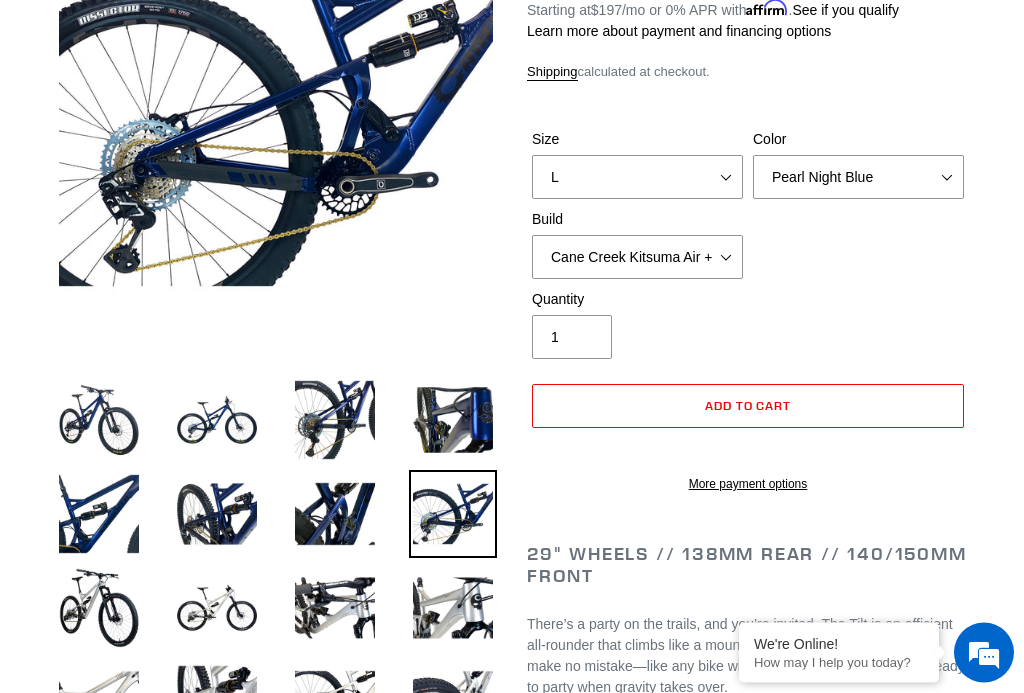 scroll, scrollTop: 302, scrollLeft: 0, axis: vertical 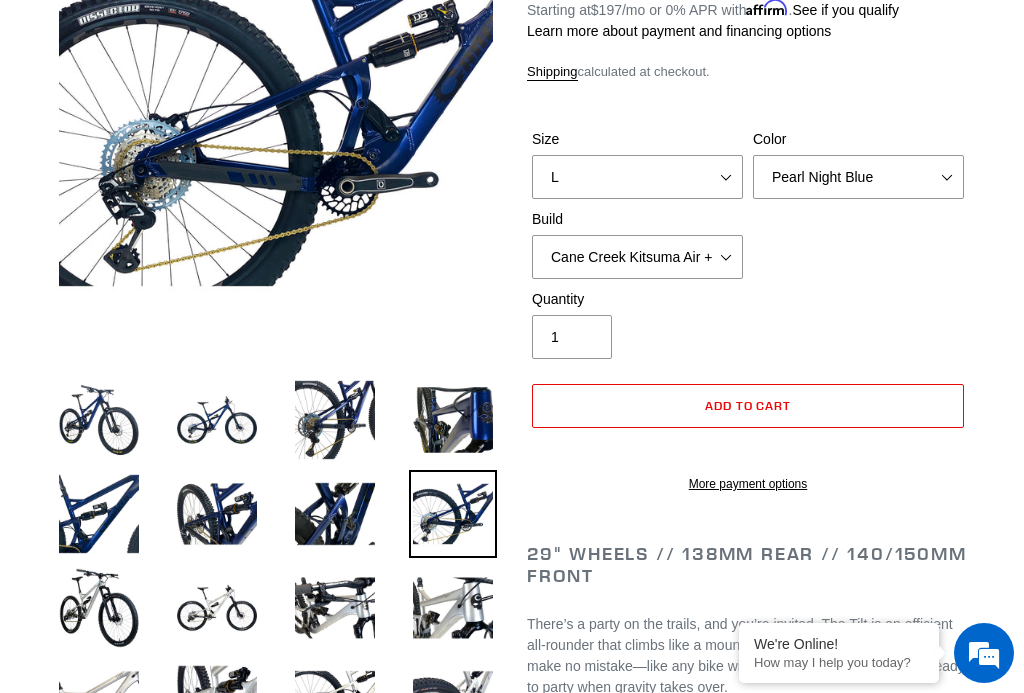 click at bounding box center (99, 608) 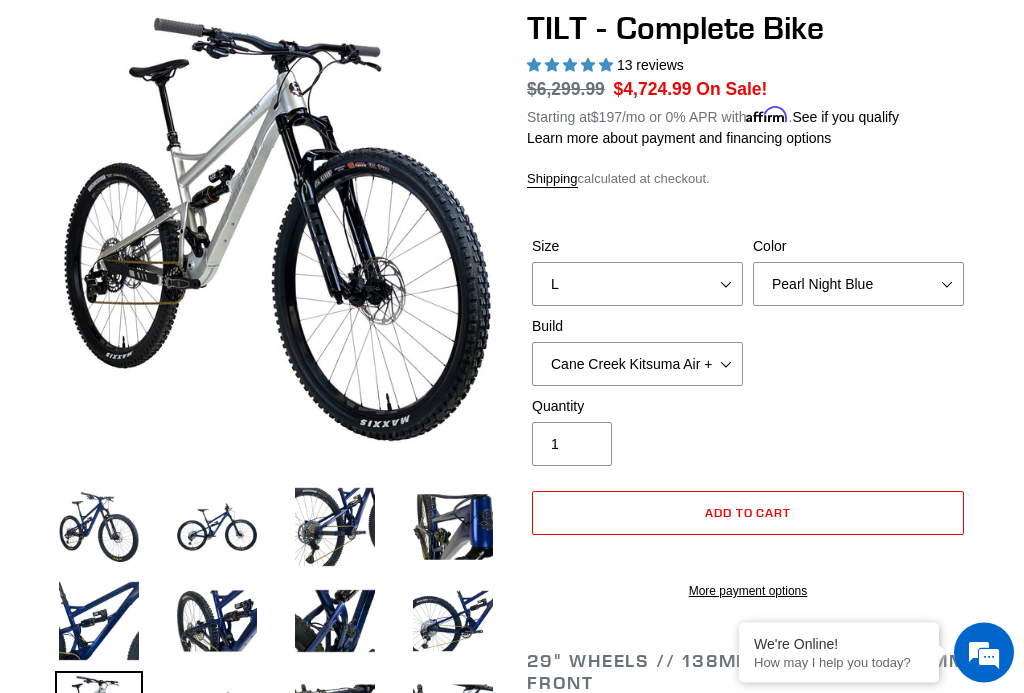 scroll, scrollTop: 201, scrollLeft: 0, axis: vertical 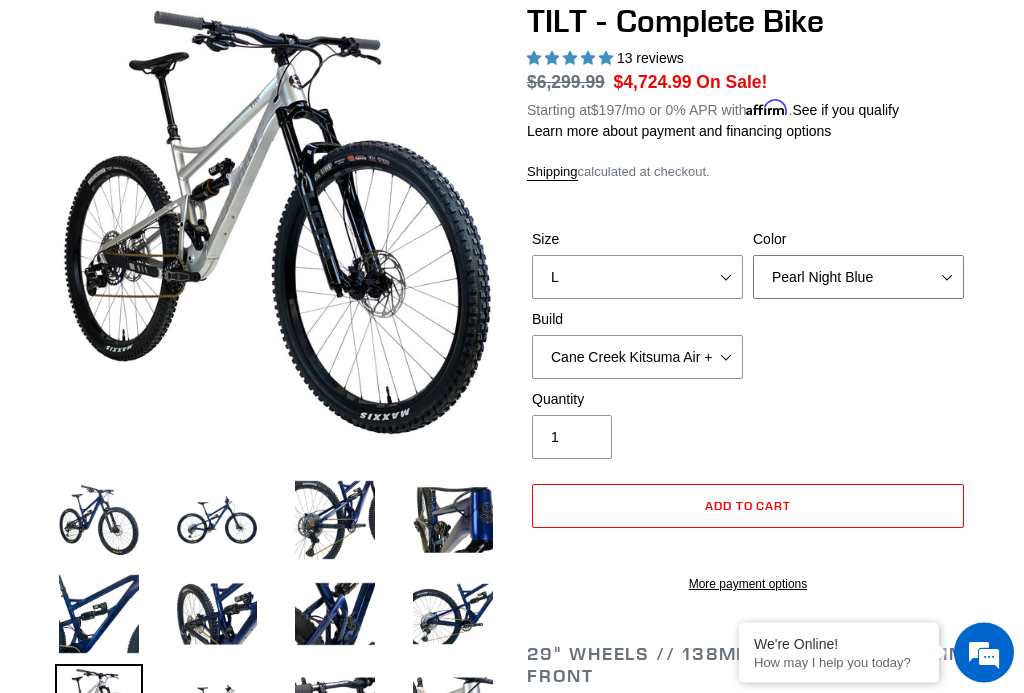 click on "Pearl Night Blue
Stealth Silver
Raw" at bounding box center [858, 278] 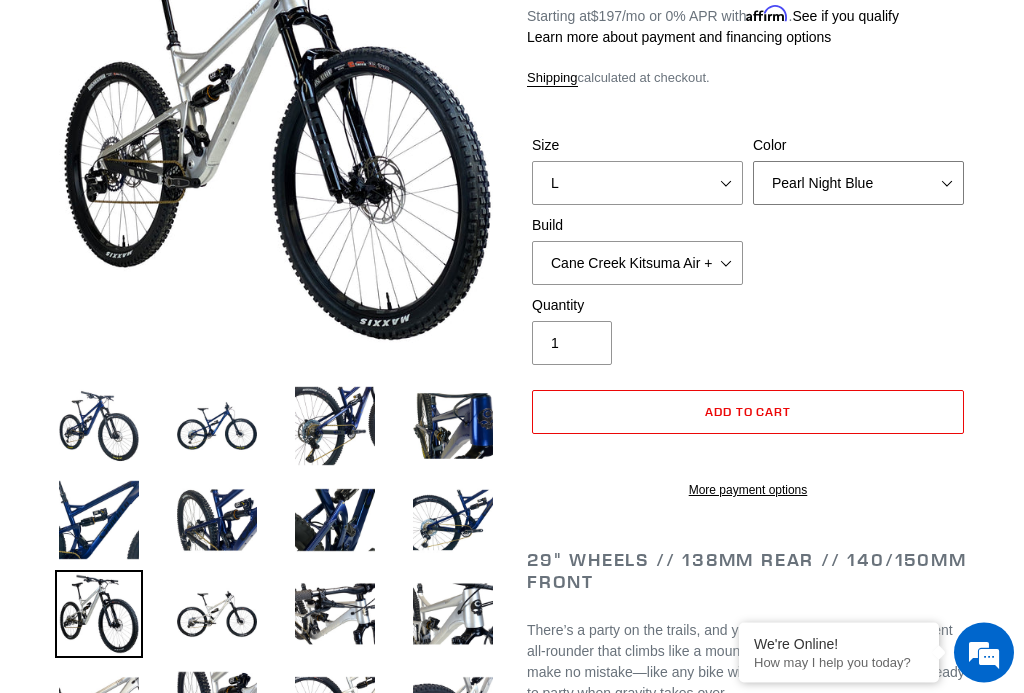 scroll, scrollTop: 297, scrollLeft: 0, axis: vertical 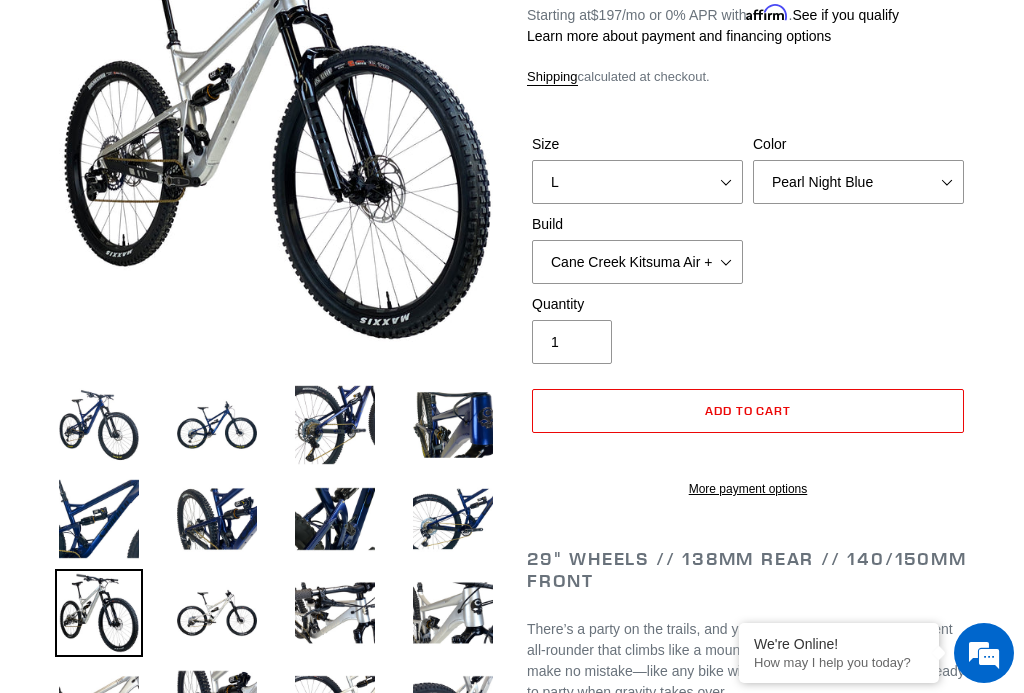 click at bounding box center (217, 613) 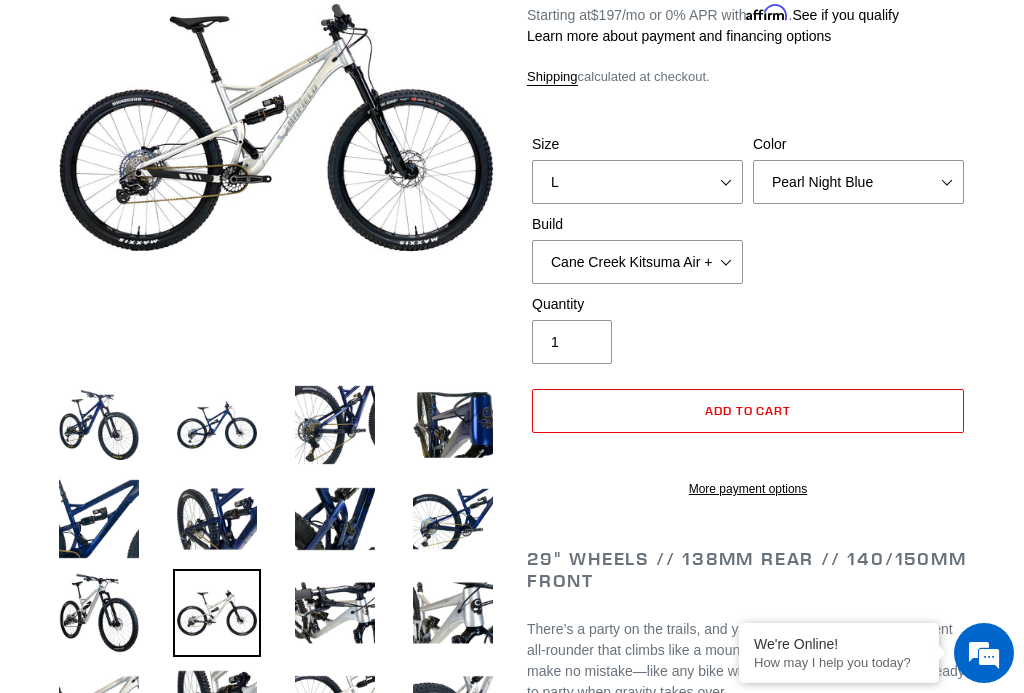 click at bounding box center (335, 613) 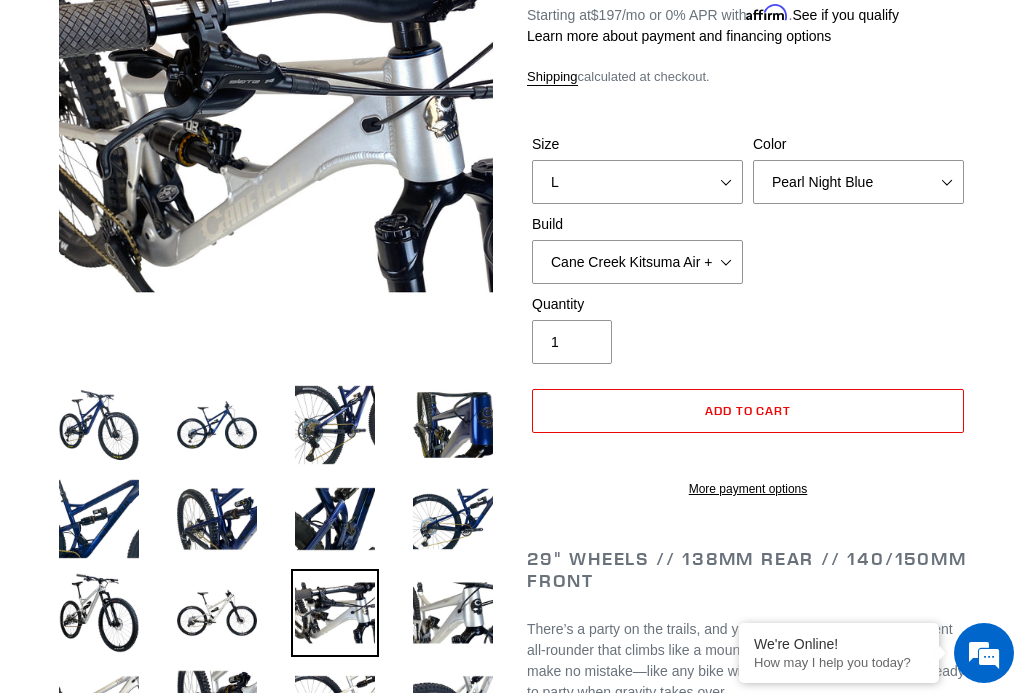 click at bounding box center [453, 613] 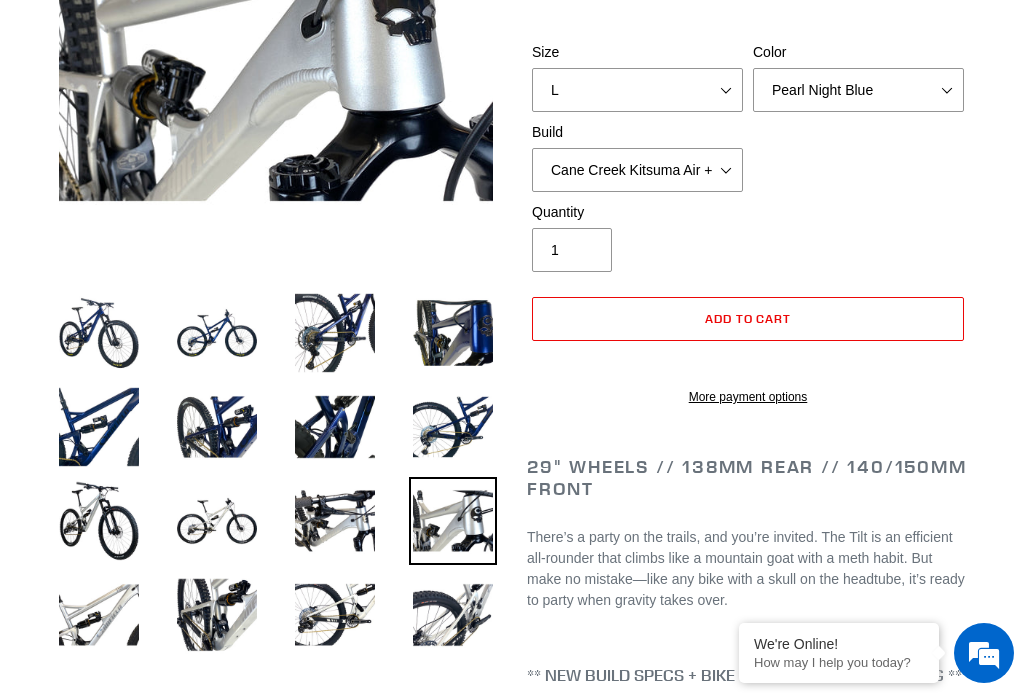 scroll, scrollTop: 390, scrollLeft: 0, axis: vertical 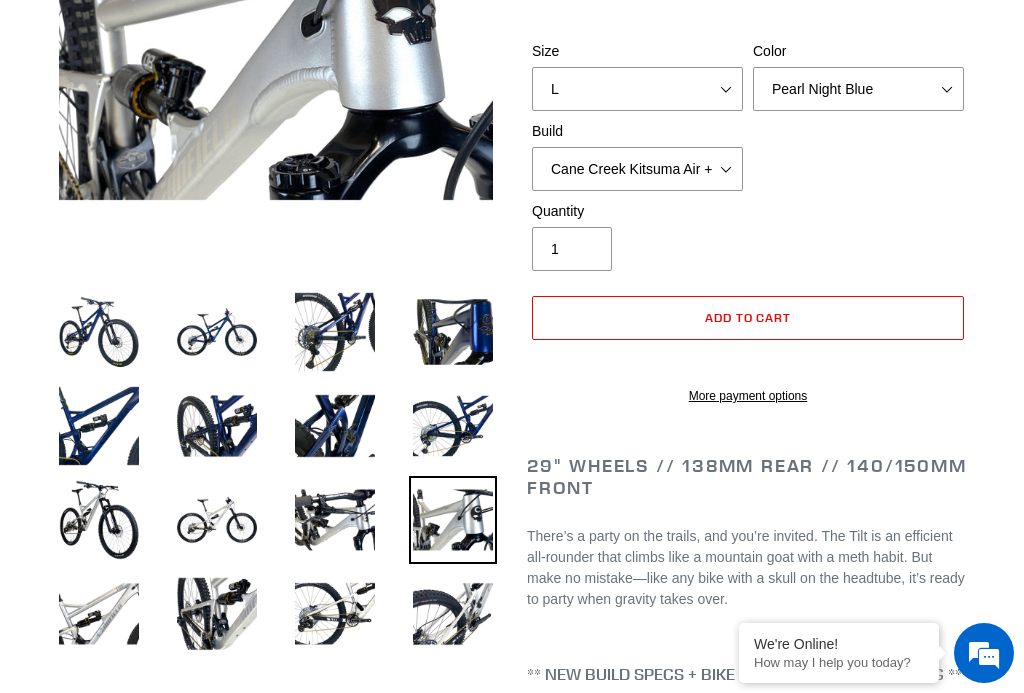 click at bounding box center (99, 614) 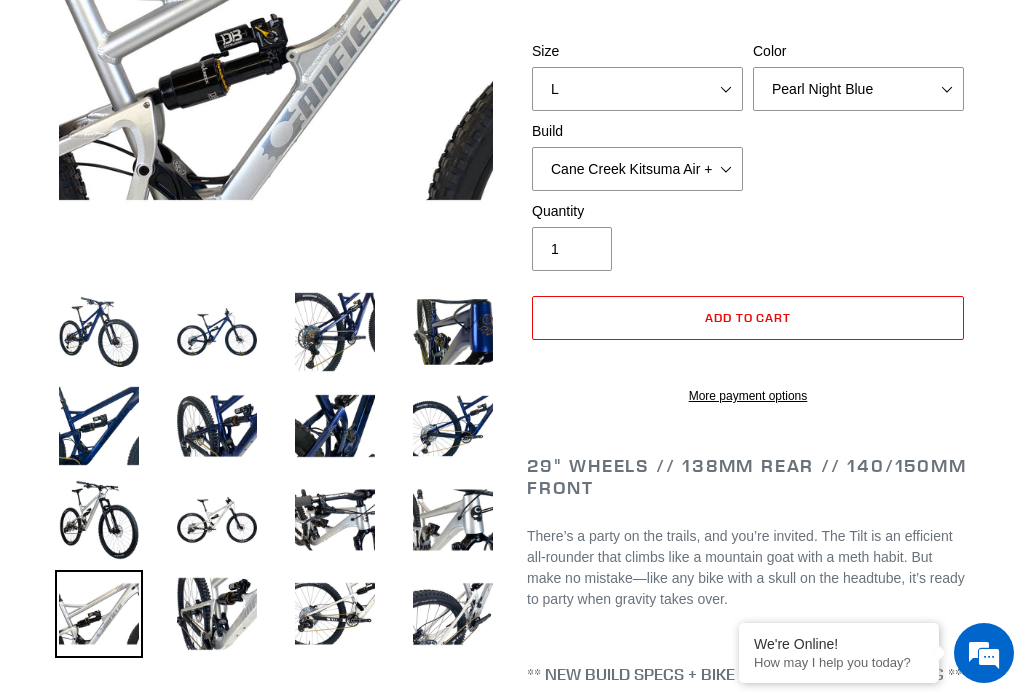 click at bounding box center [217, 614] 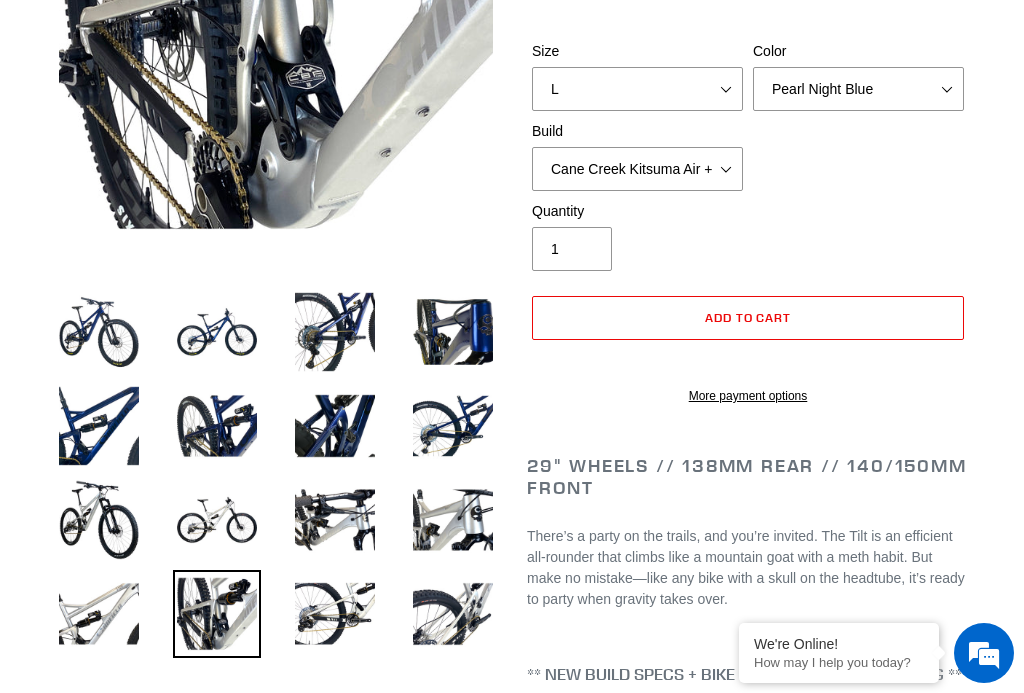 click at bounding box center (335, 614) 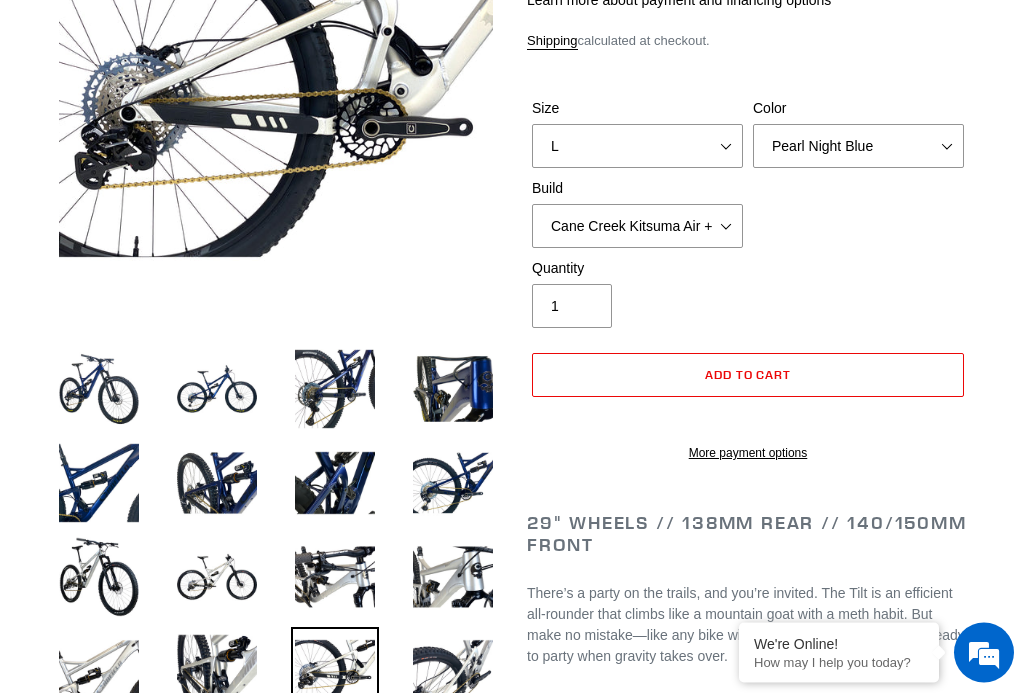 scroll, scrollTop: 333, scrollLeft: 0, axis: vertical 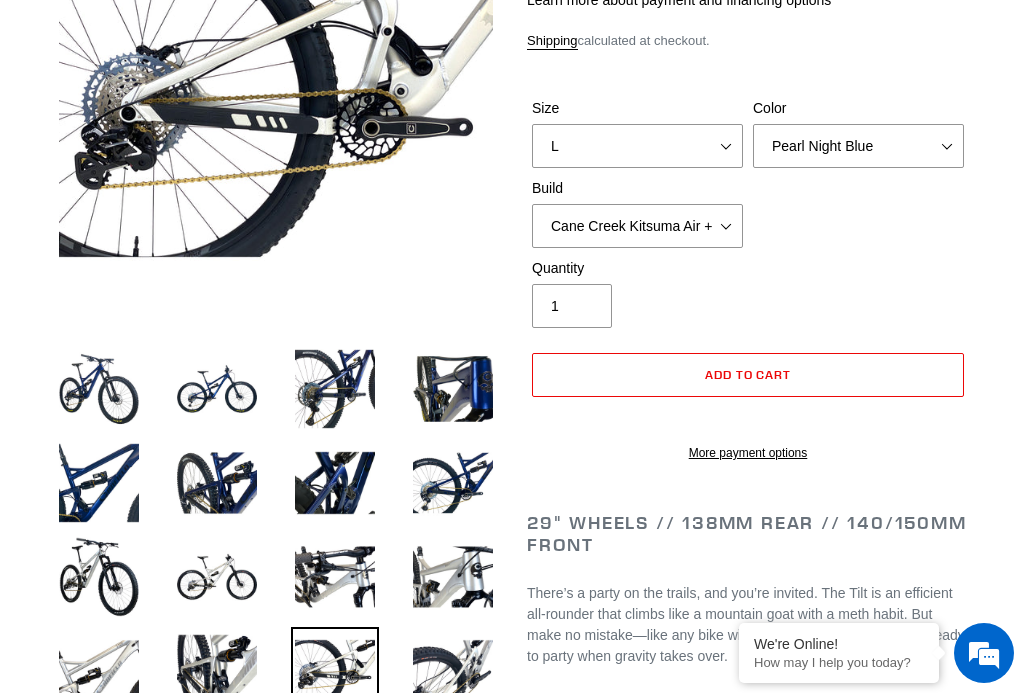 click at bounding box center (453, 671) 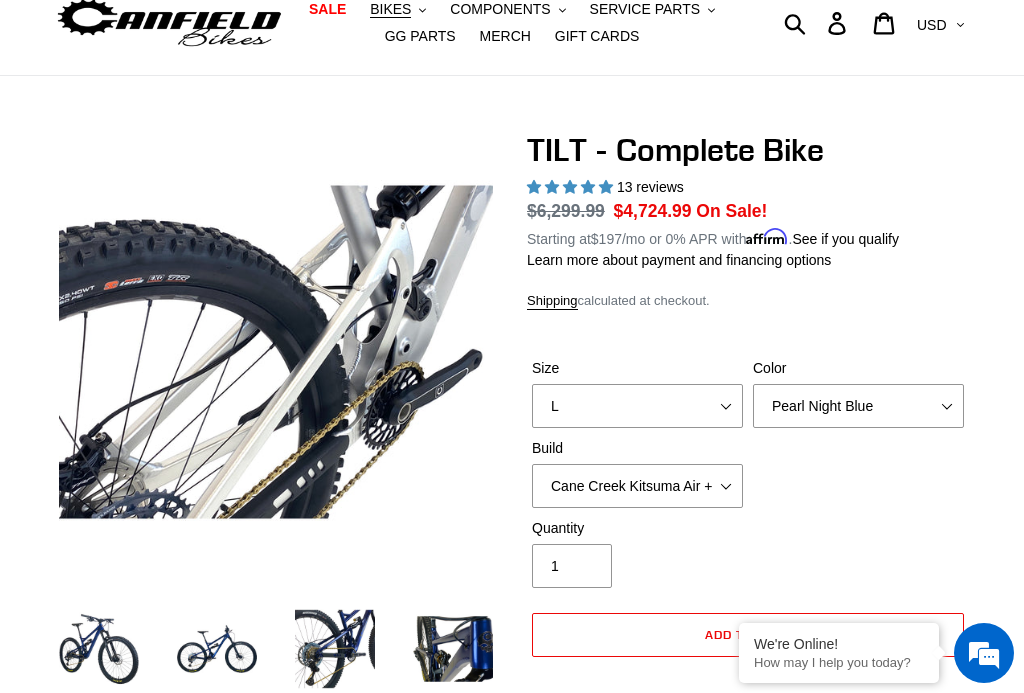 scroll, scrollTop: 0, scrollLeft: 0, axis: both 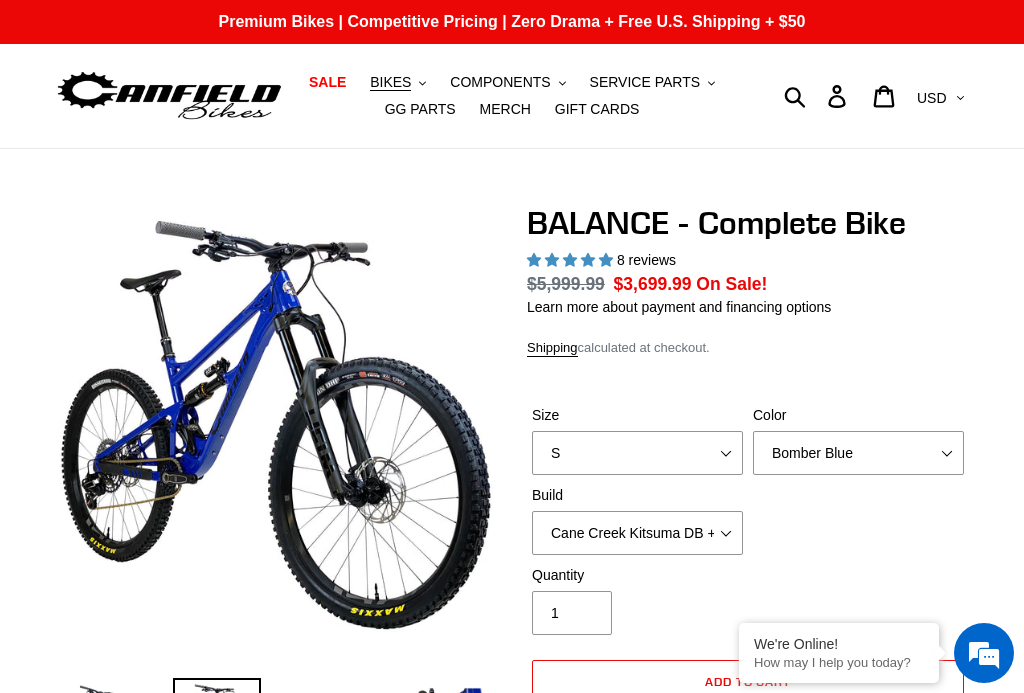 select on "highest-rating" 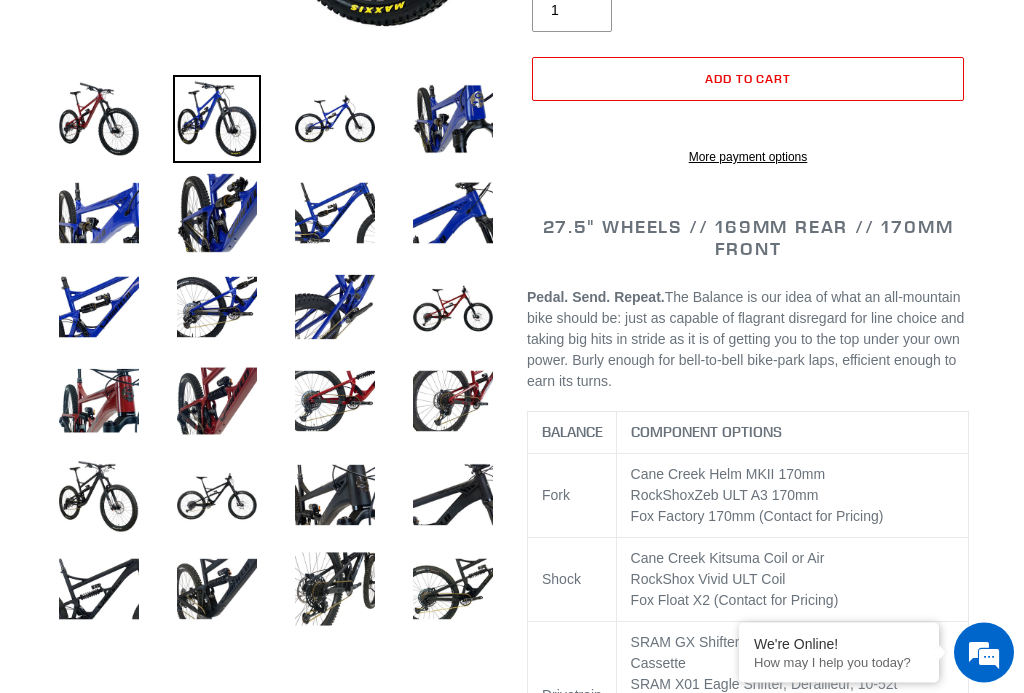 scroll, scrollTop: 626, scrollLeft: 0, axis: vertical 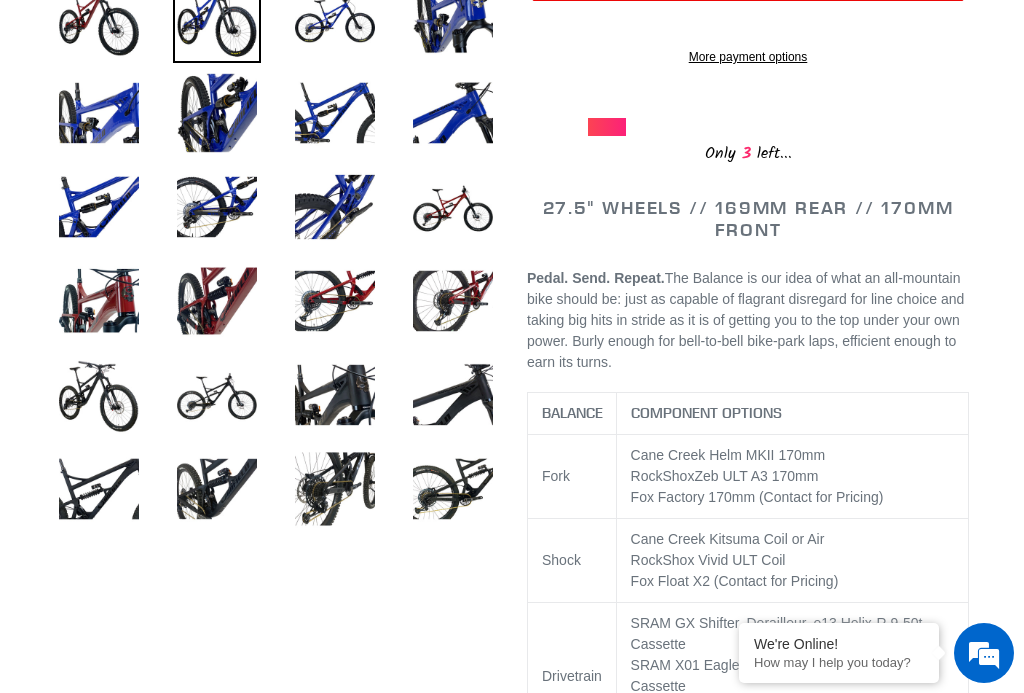 click at bounding box center [335, 395] 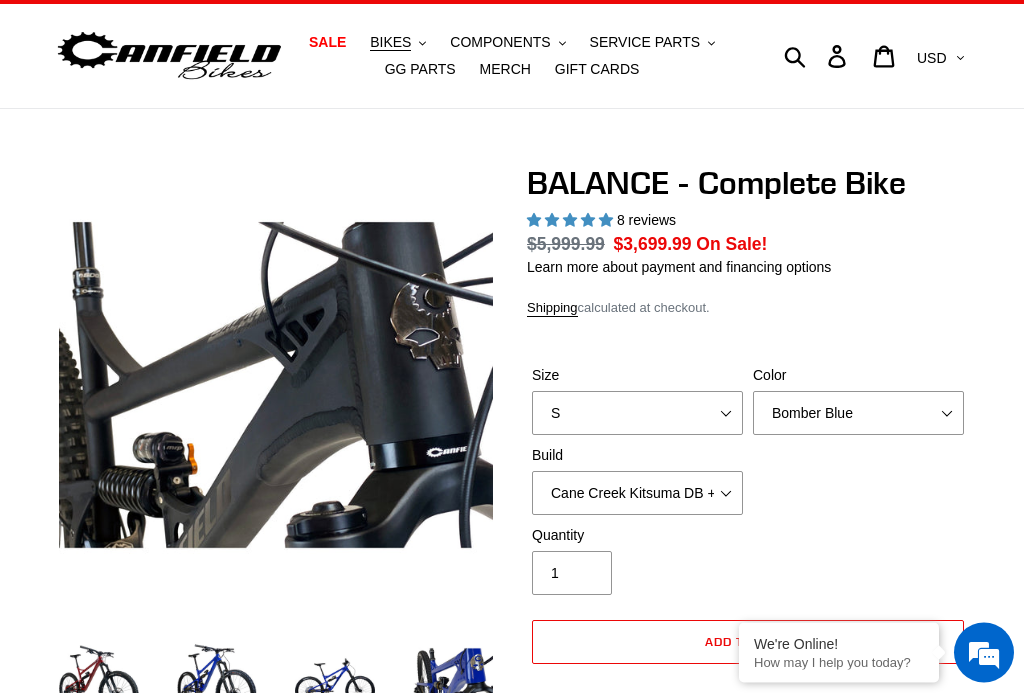 scroll, scrollTop: 0, scrollLeft: 0, axis: both 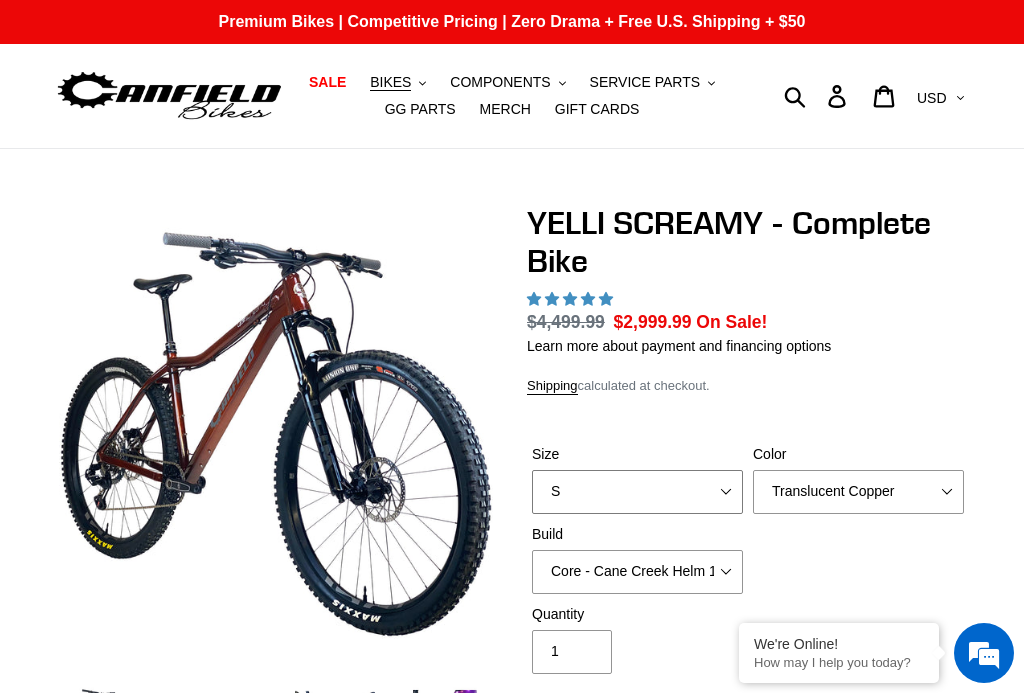 click on "S
M
L
XL" at bounding box center (637, 492) 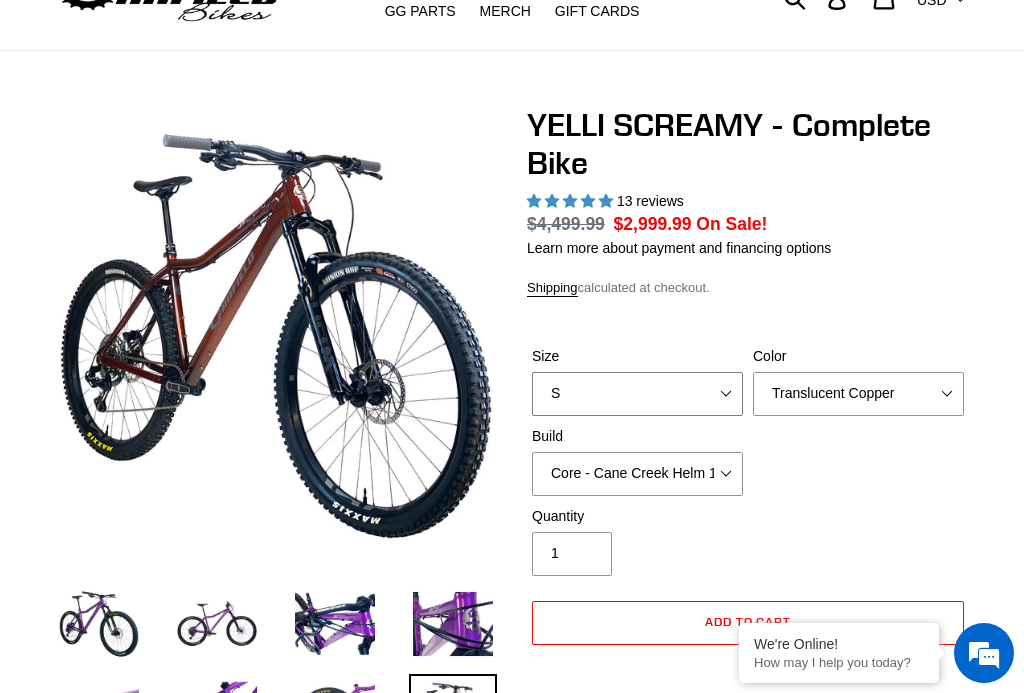 select on "highest-rating" 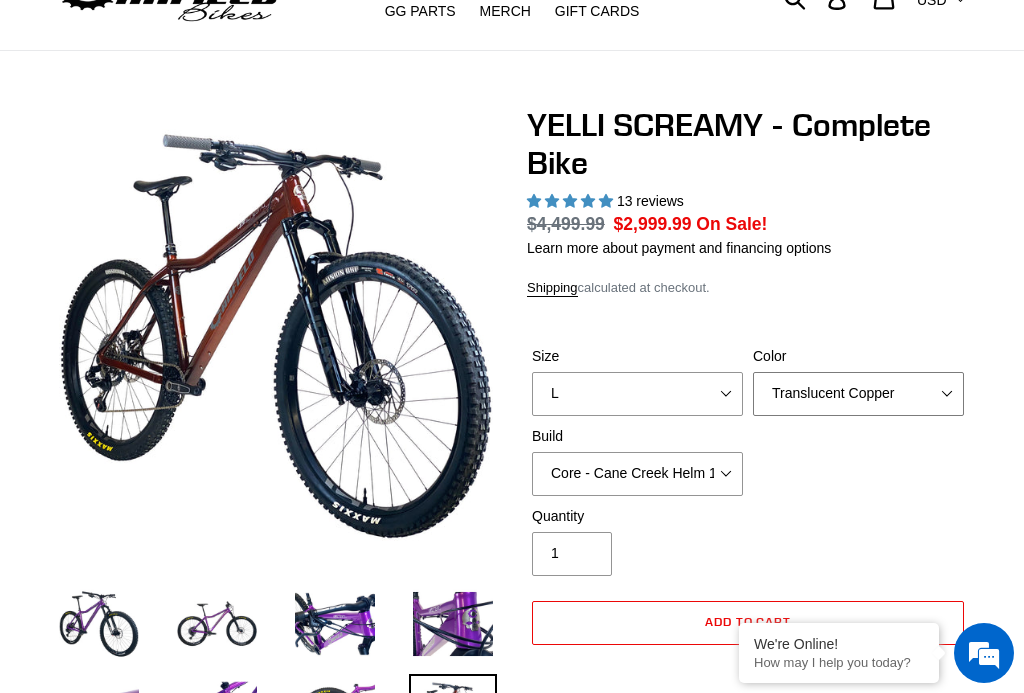click on "Translucent Copper
Purple Haze
Raw" at bounding box center (858, 394) 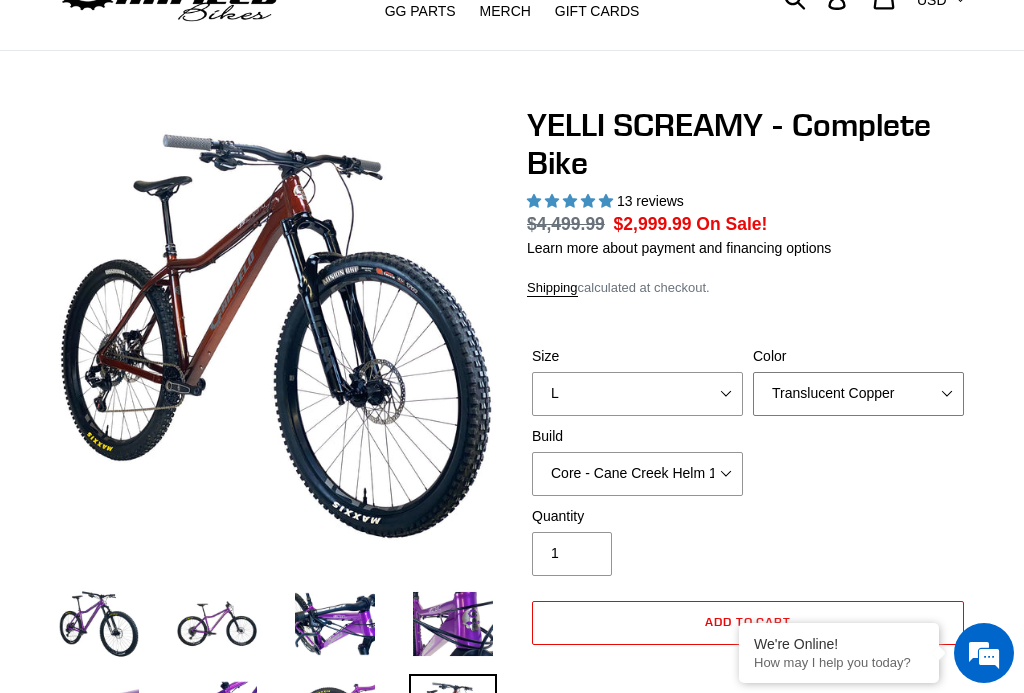 click on "Translucent Copper
Purple Haze
Raw" at bounding box center (858, 394) 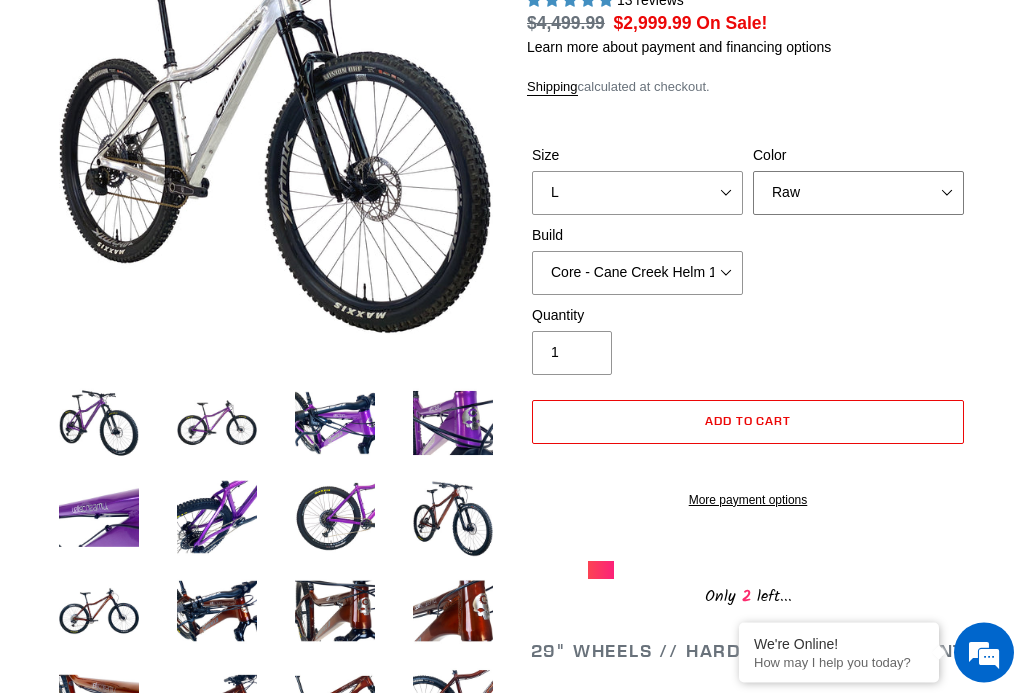 scroll, scrollTop: 300, scrollLeft: 0, axis: vertical 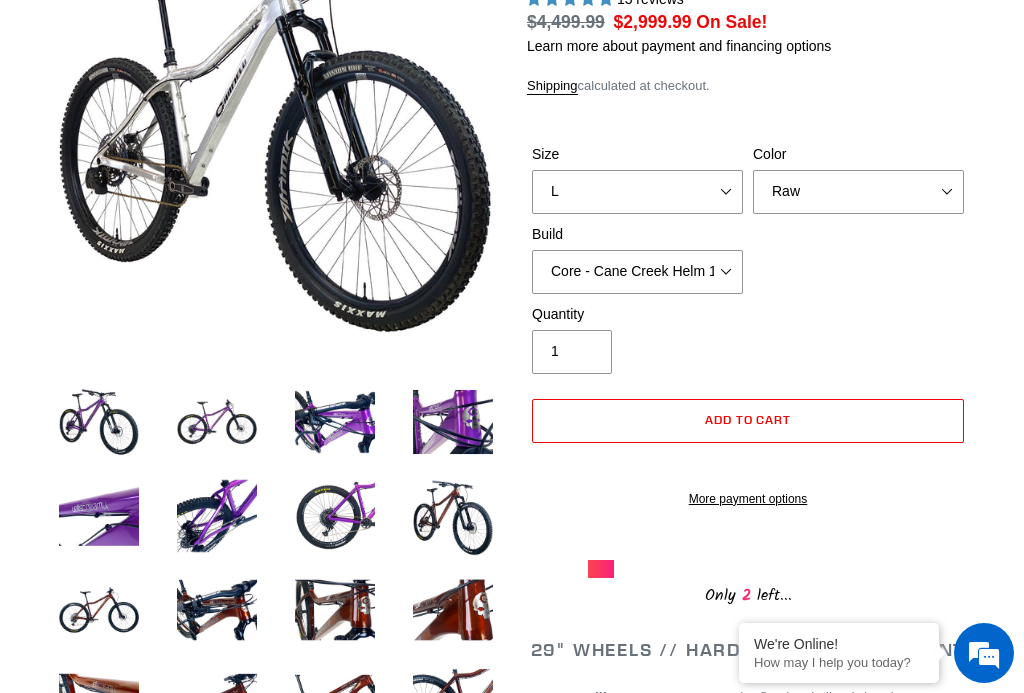 click at bounding box center (99, 610) 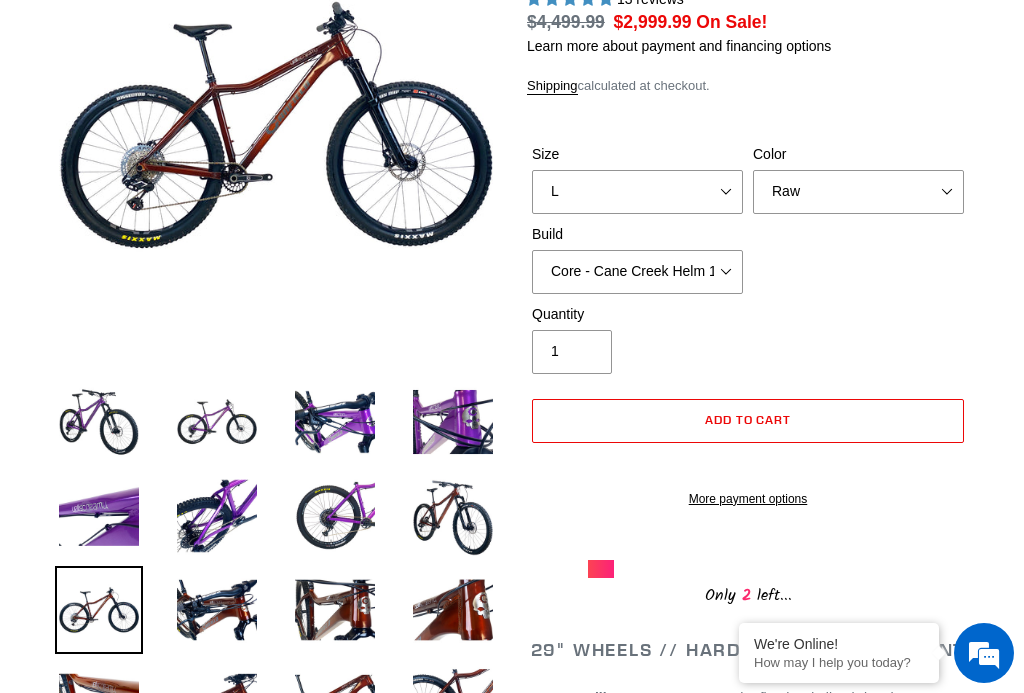 scroll, scrollTop: 0, scrollLeft: 0, axis: both 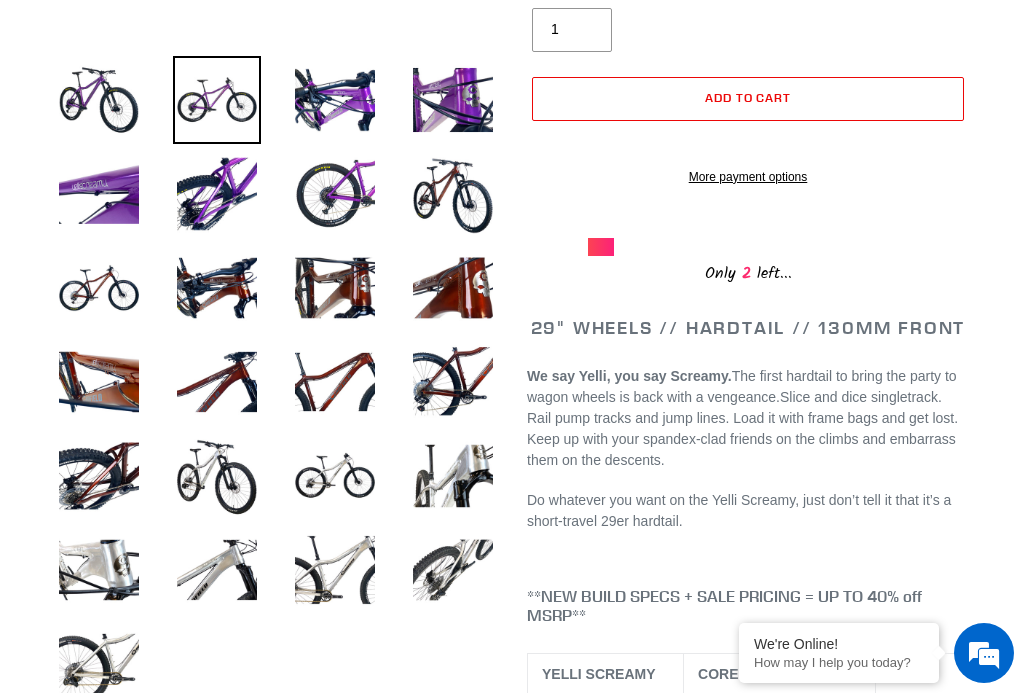 click at bounding box center (335, 476) 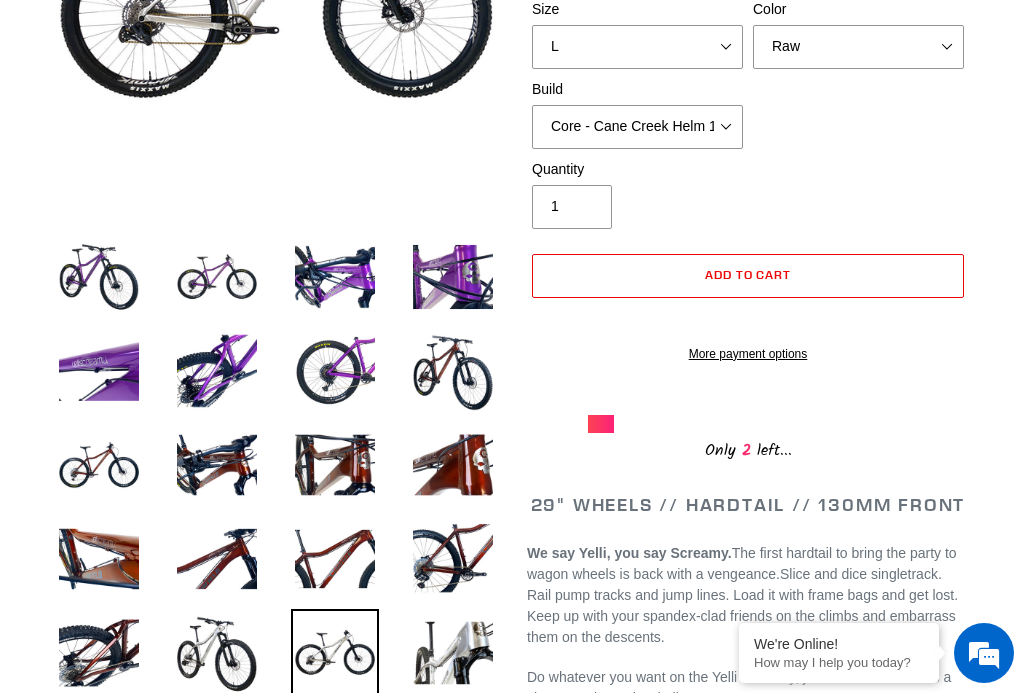 scroll, scrollTop: 436, scrollLeft: 0, axis: vertical 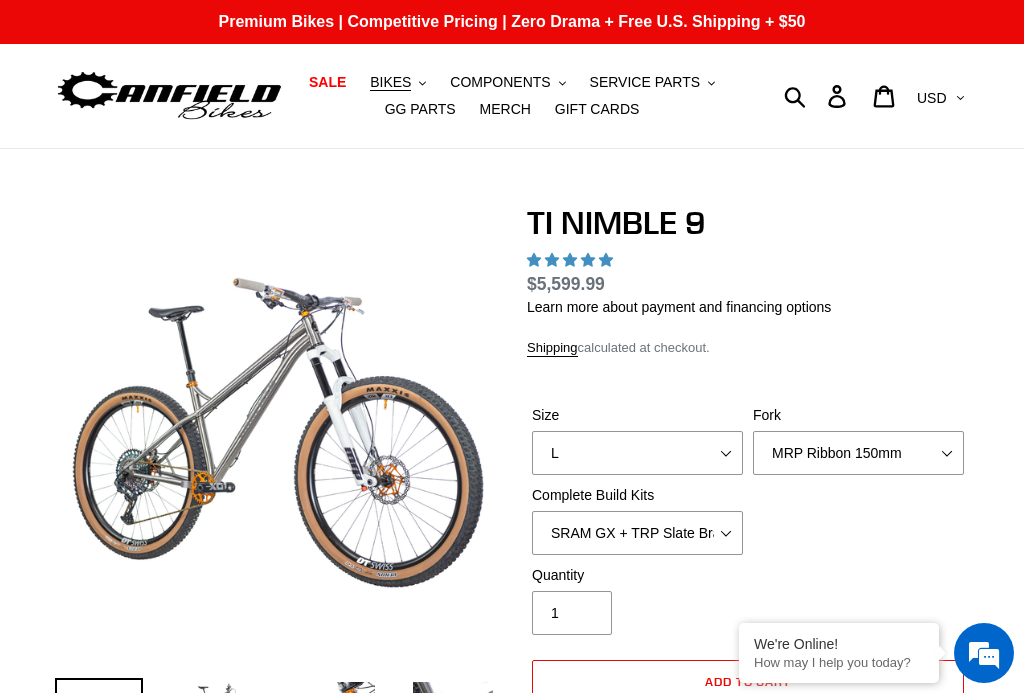 select on "highest-rating" 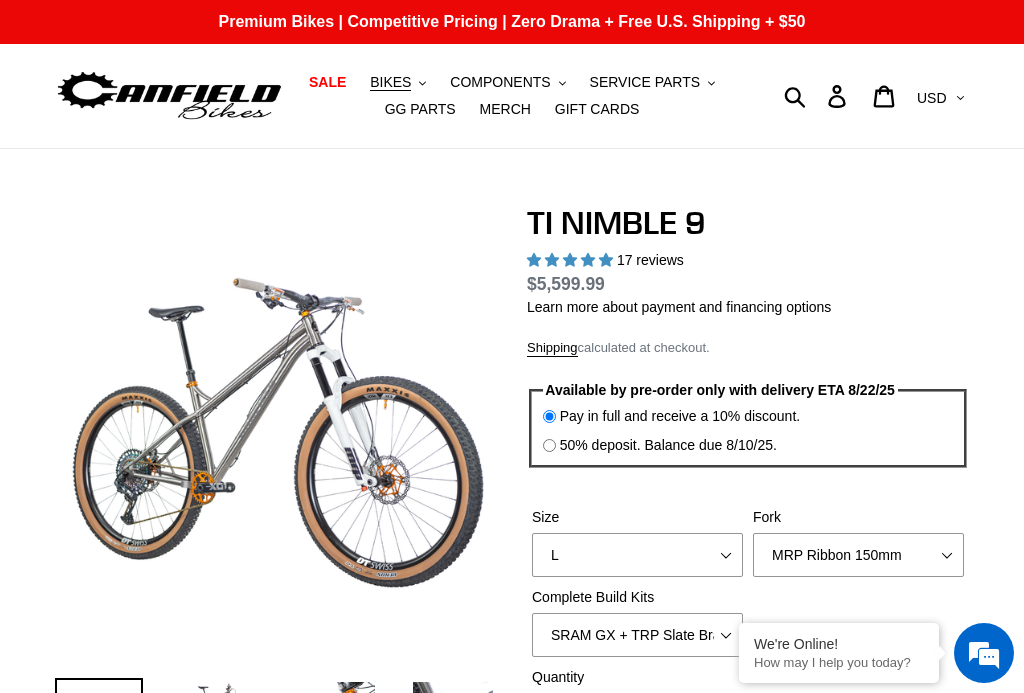 scroll, scrollTop: 0, scrollLeft: 0, axis: both 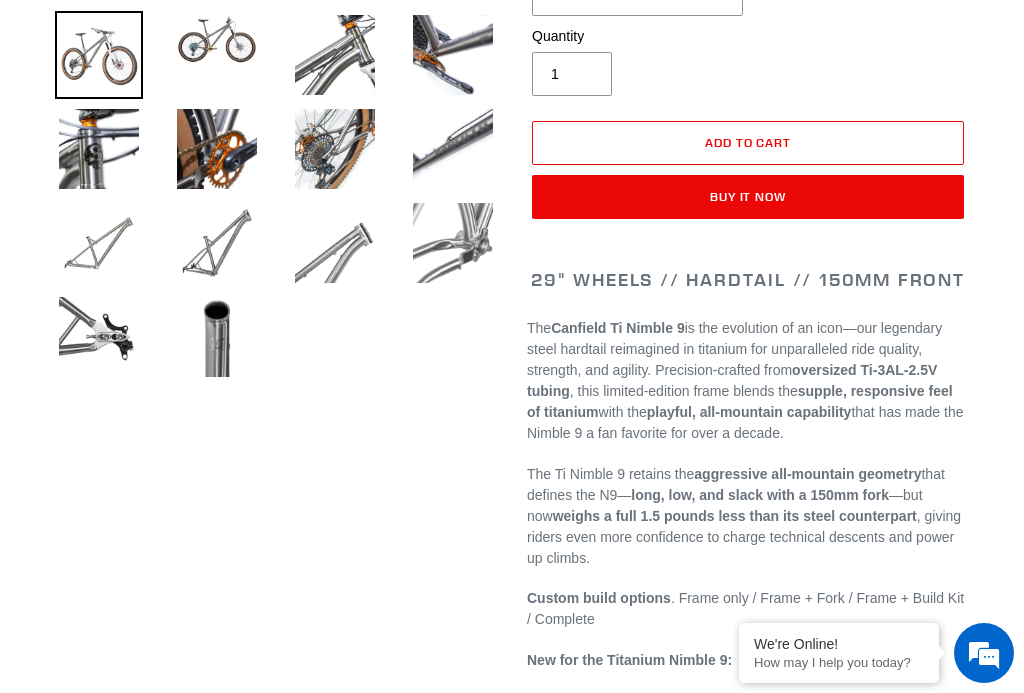 click on "29" WHEELS // HARDTAIL // 150MM FRONT" at bounding box center (748, 279) 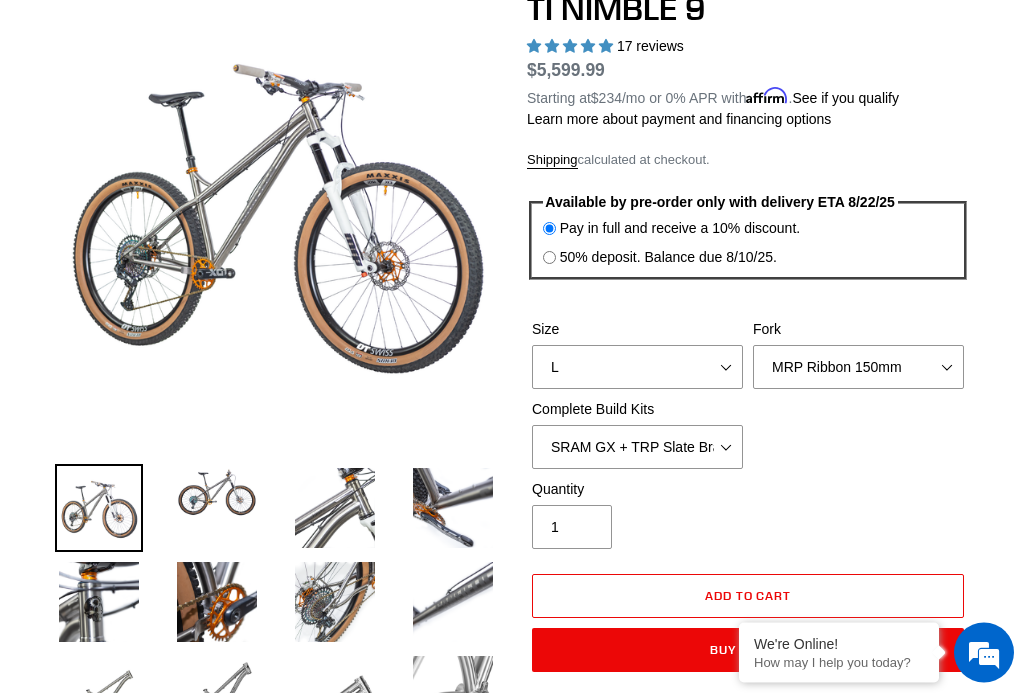 scroll, scrollTop: 141, scrollLeft: 0, axis: vertical 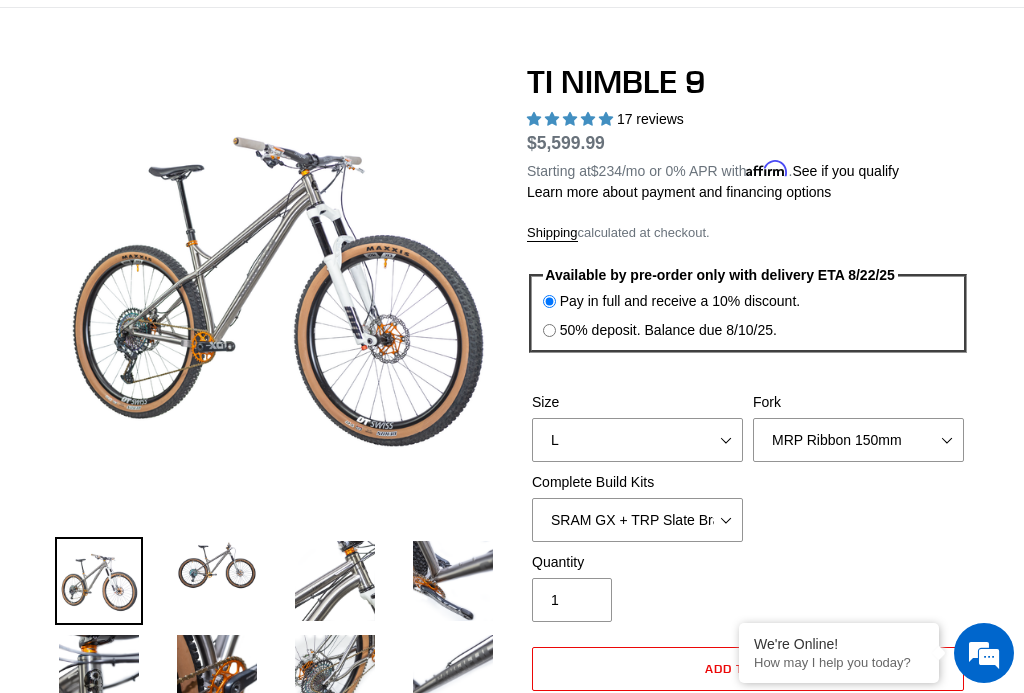 click at bounding box center (217, 565) 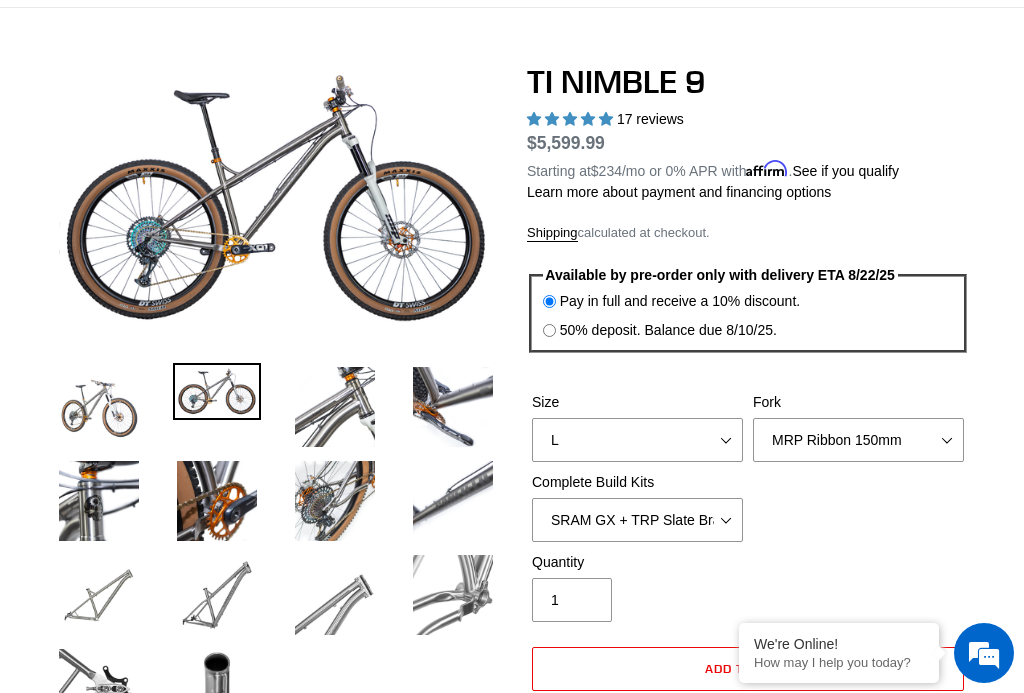 click at bounding box center [335, 407] 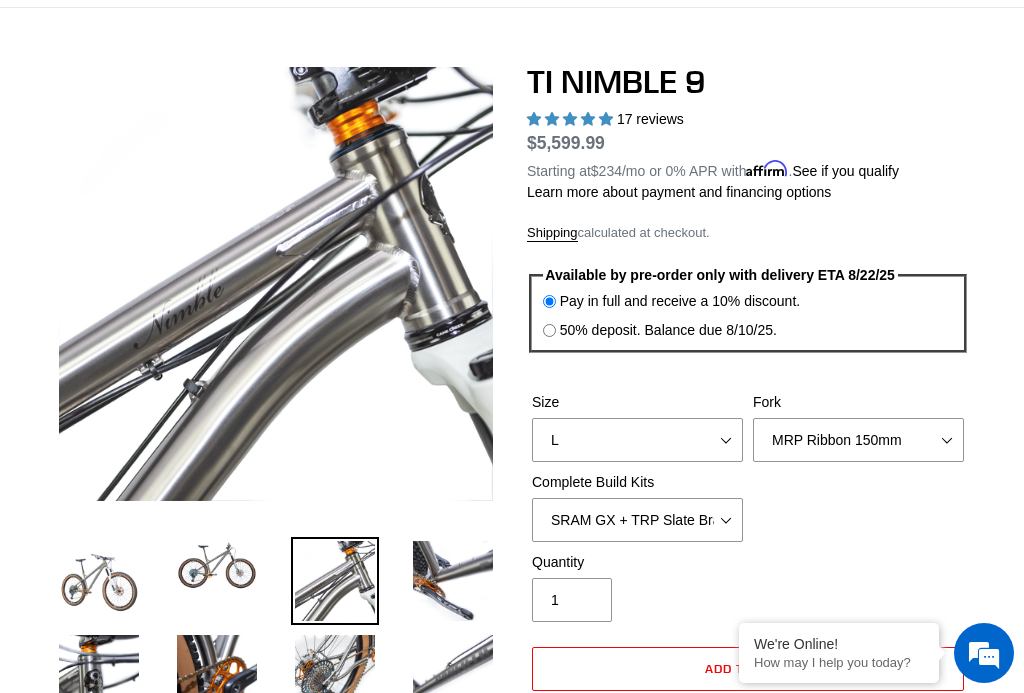click at bounding box center [453, 581] 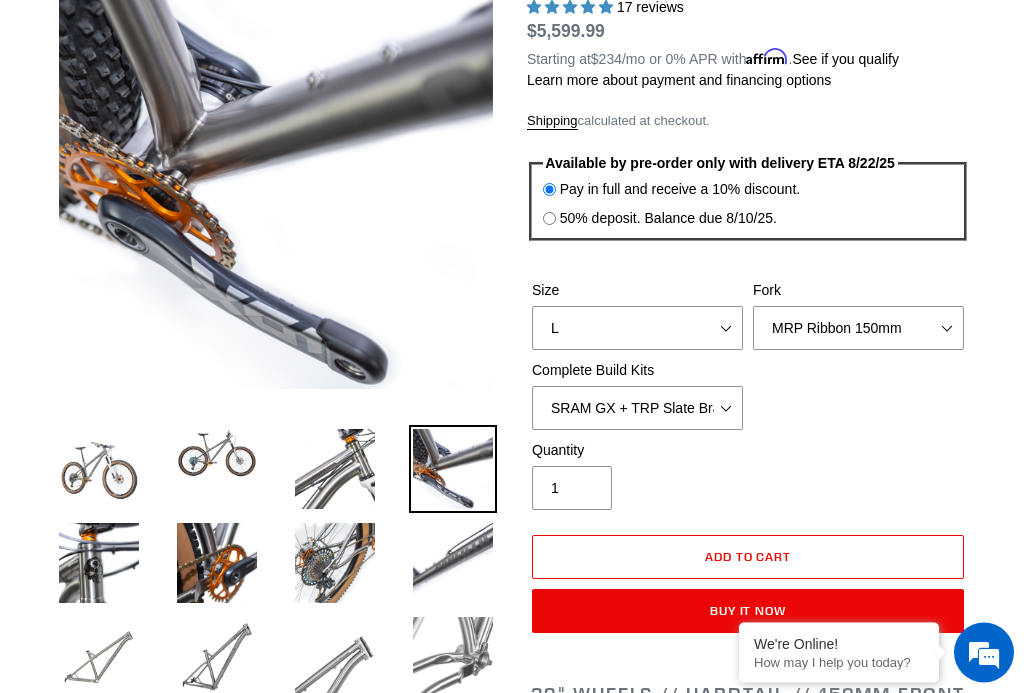 scroll, scrollTop: 259, scrollLeft: 0, axis: vertical 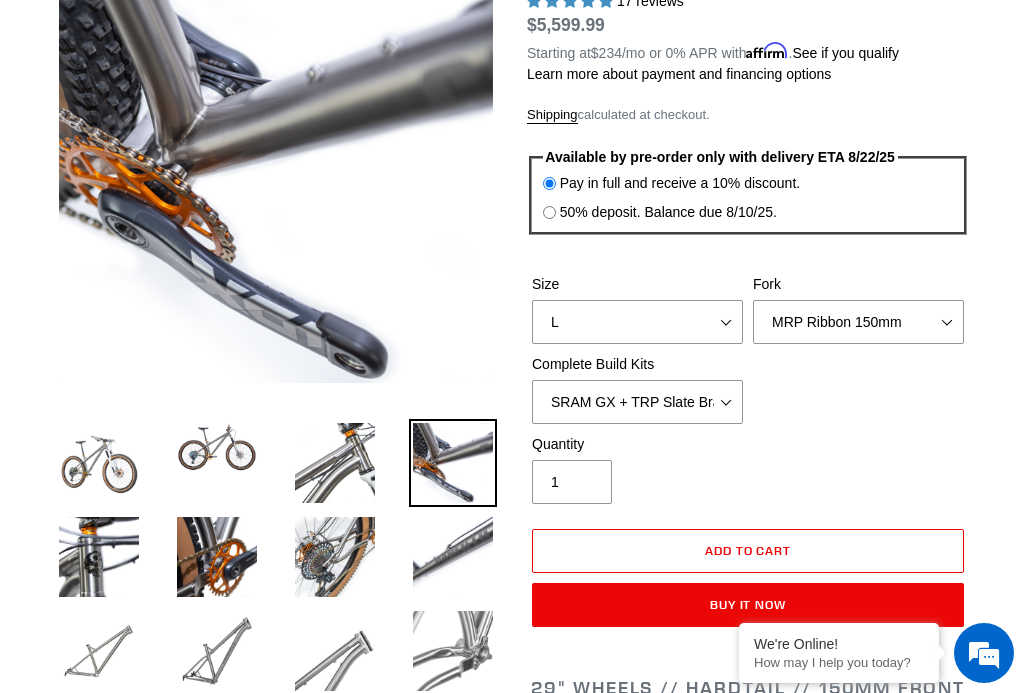 click at bounding box center [99, 557] 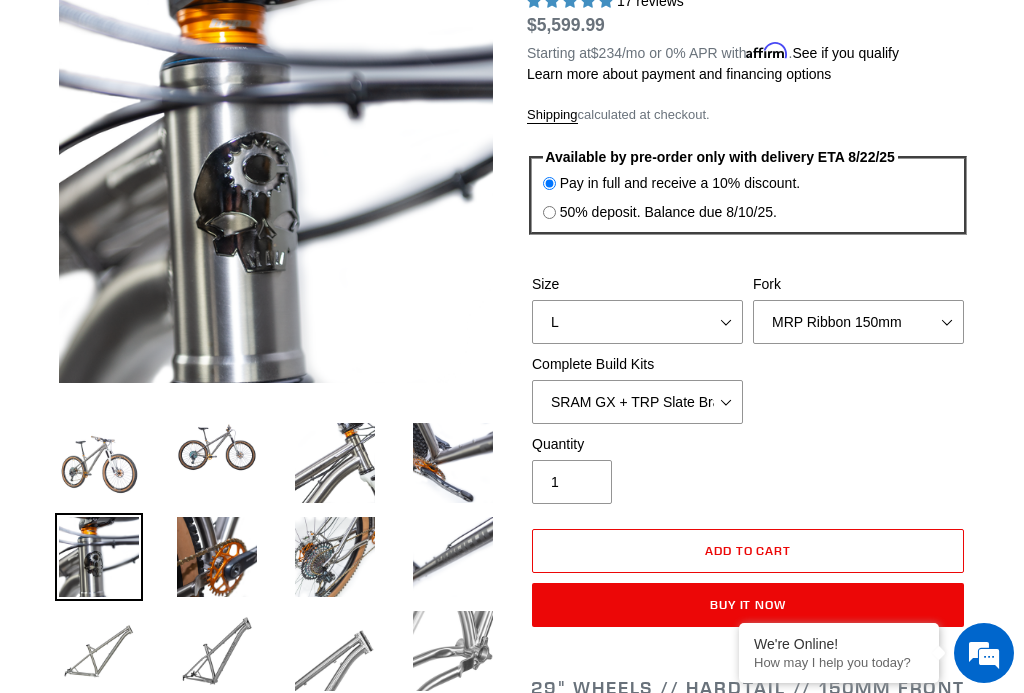 click at bounding box center (217, 557) 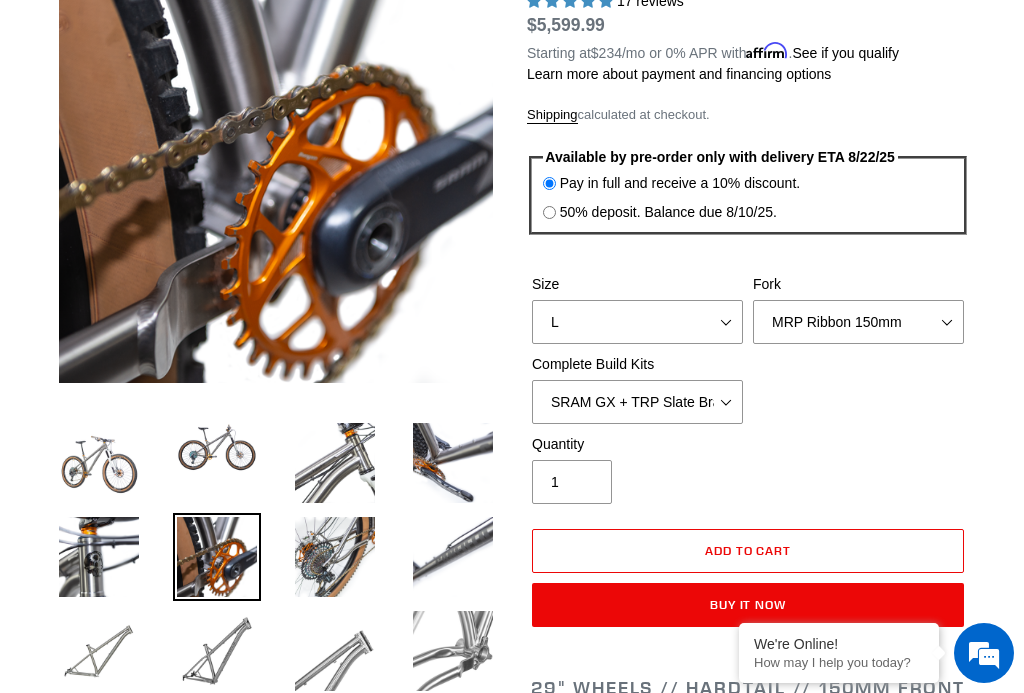 click at bounding box center (453, 557) 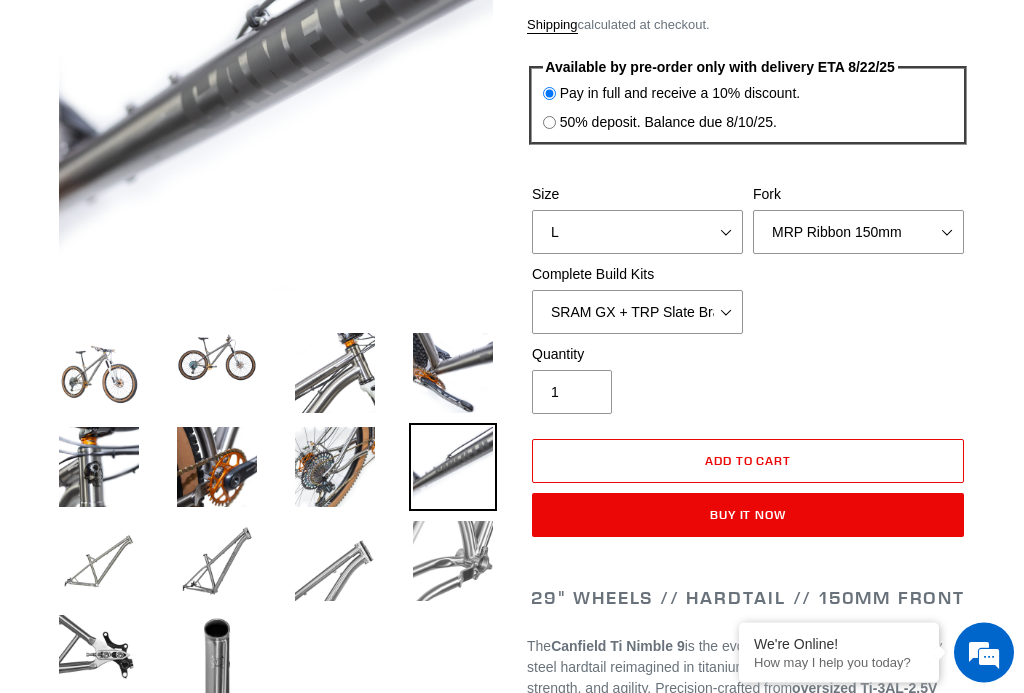 scroll, scrollTop: 349, scrollLeft: 0, axis: vertical 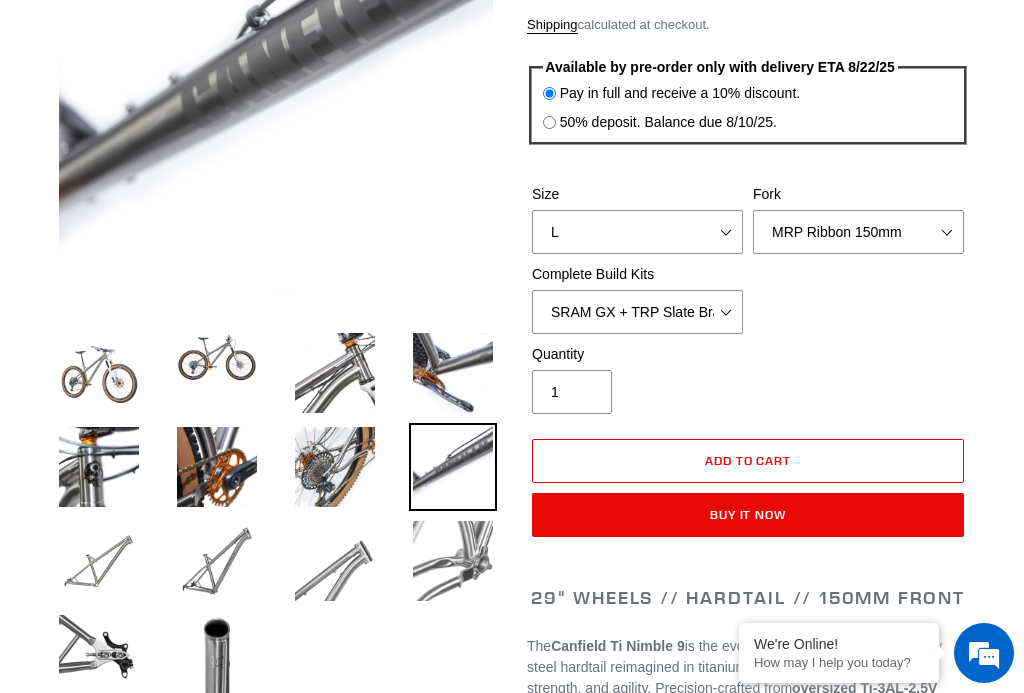 click at bounding box center [99, 561] 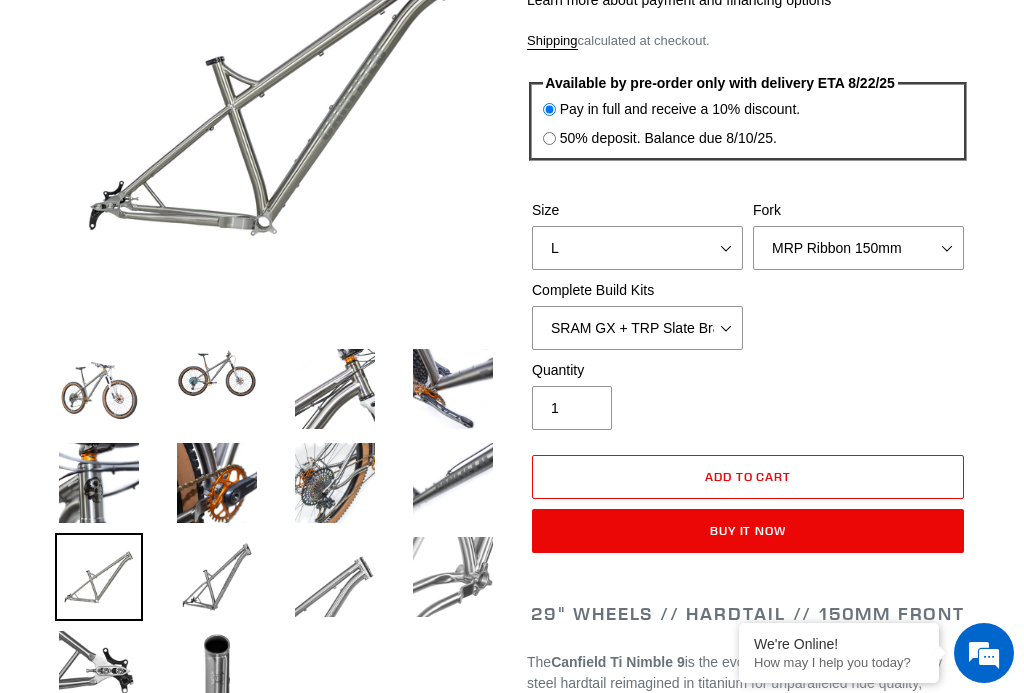scroll, scrollTop: 293, scrollLeft: 0, axis: vertical 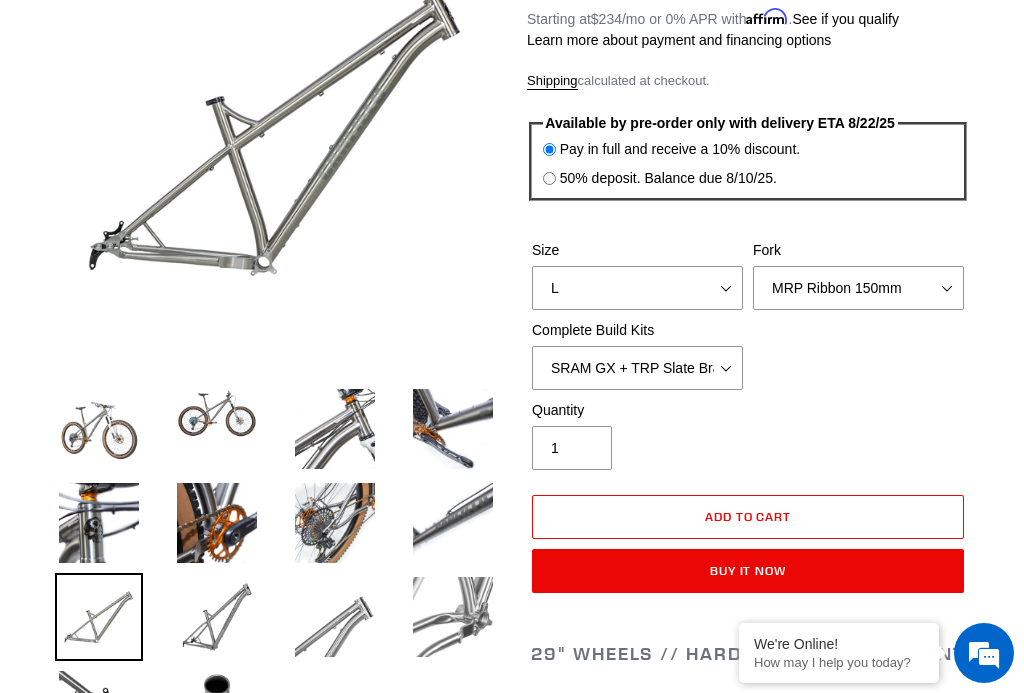 click at bounding box center [217, 617] 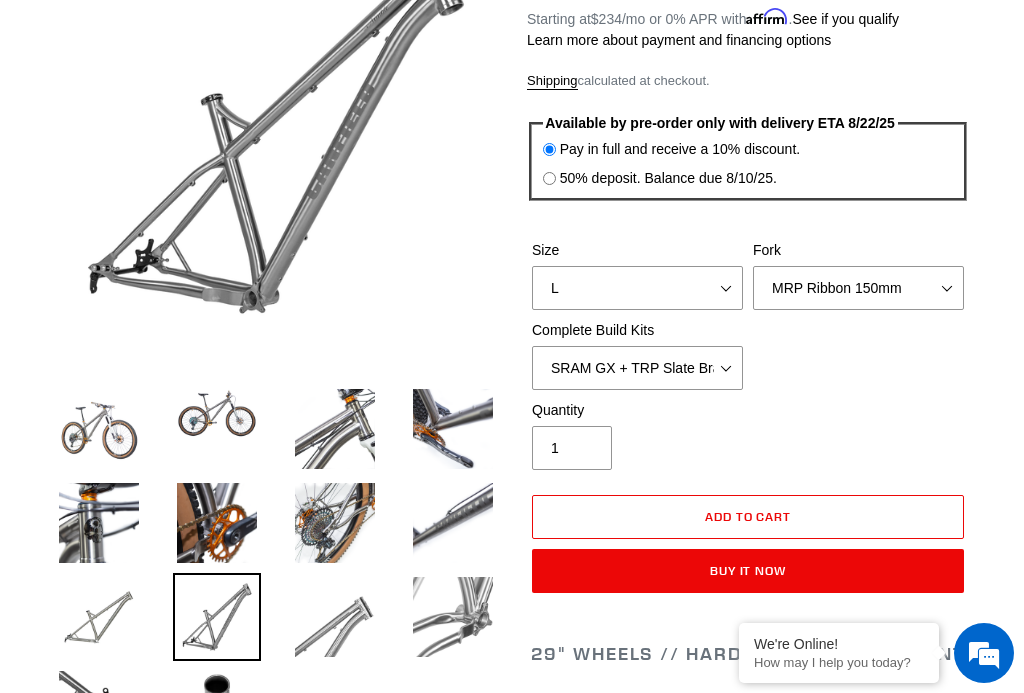 click at bounding box center [335, 617] 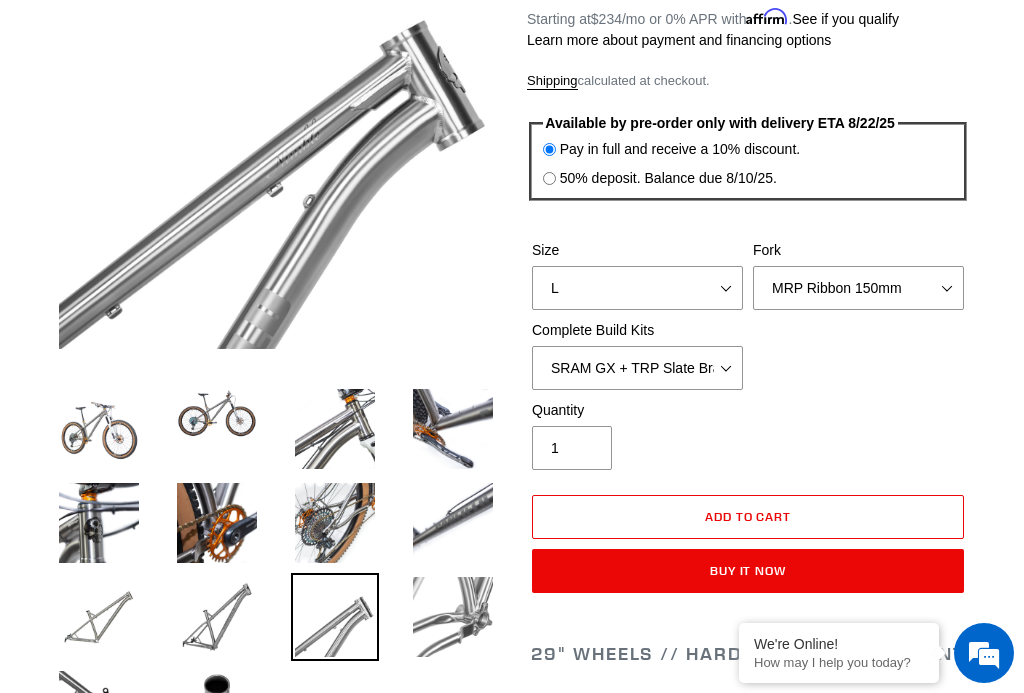 click at bounding box center (453, 617) 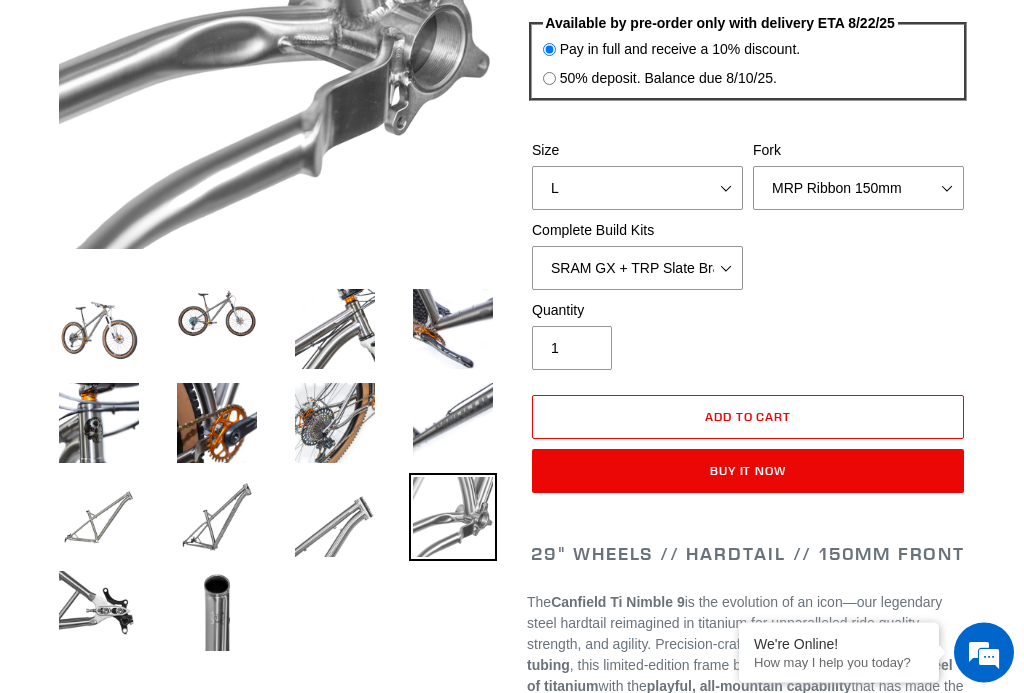 scroll, scrollTop: 393, scrollLeft: 0, axis: vertical 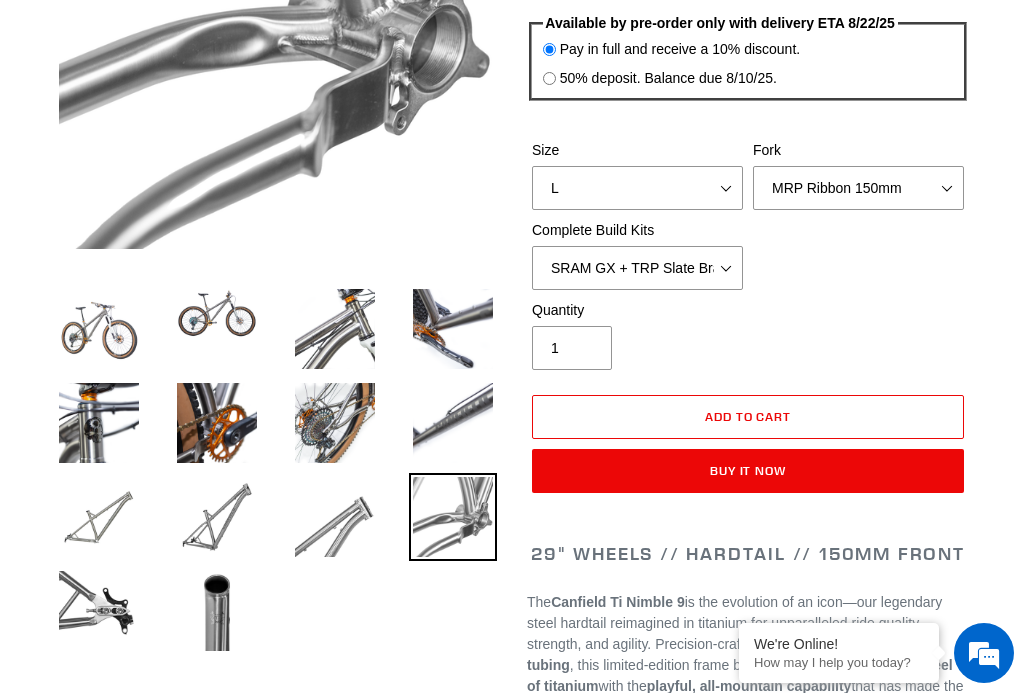 click at bounding box center [99, 611] 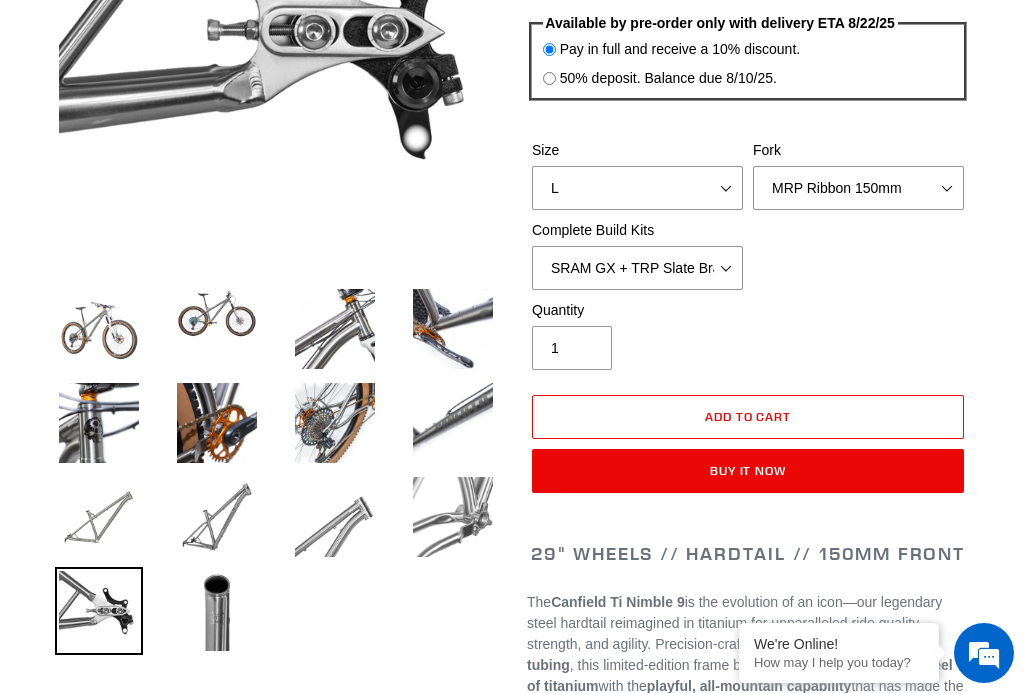 scroll, scrollTop: 416, scrollLeft: 0, axis: vertical 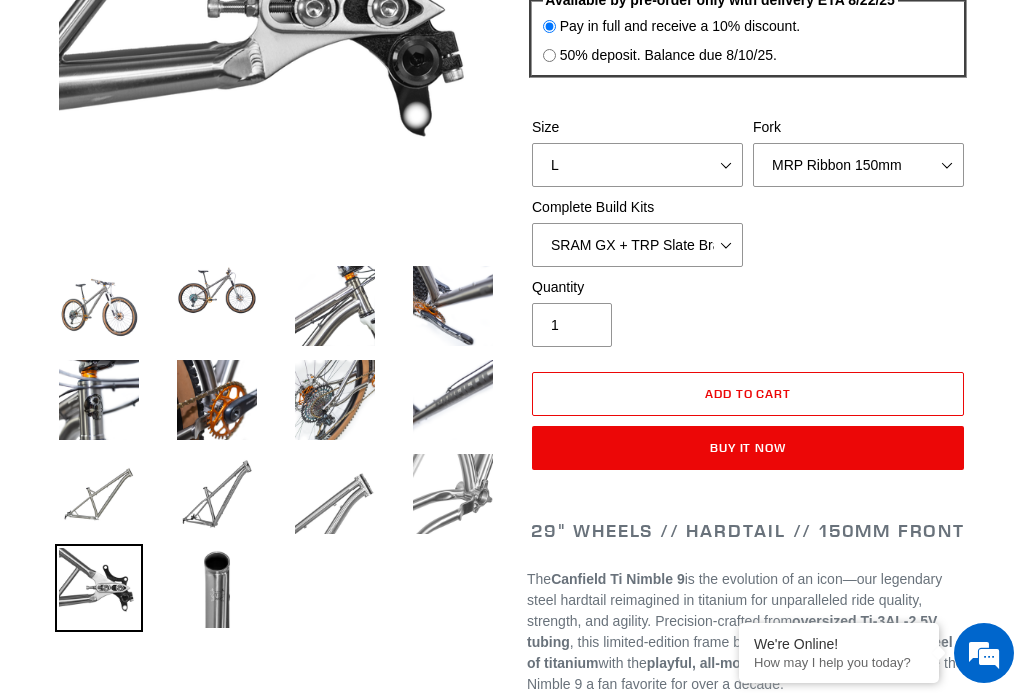 click at bounding box center [217, 588] 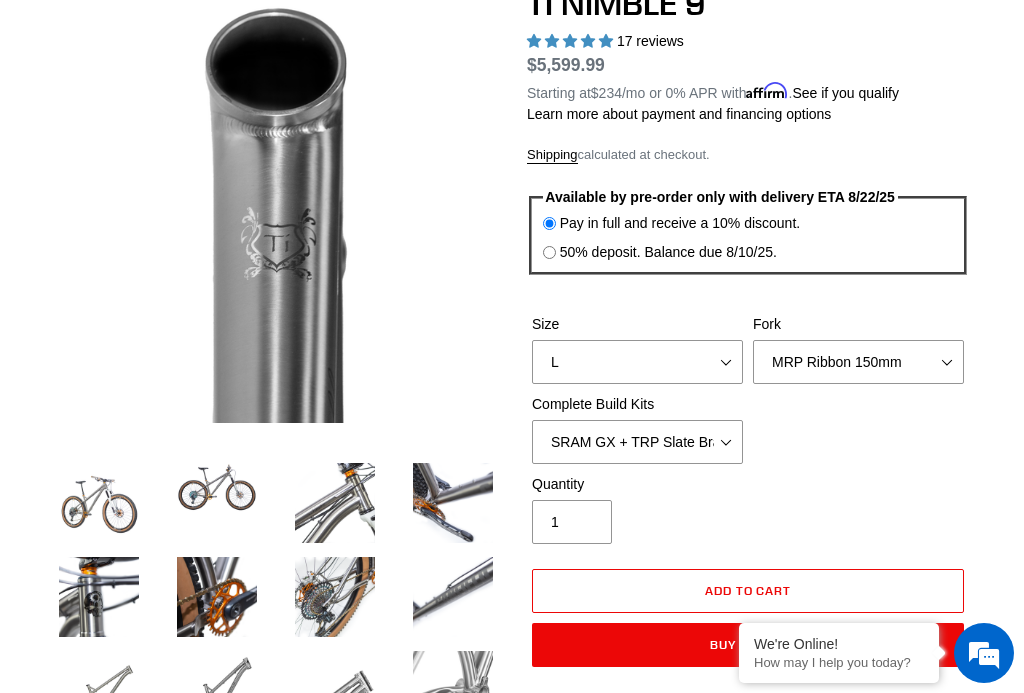 scroll, scrollTop: 230, scrollLeft: 0, axis: vertical 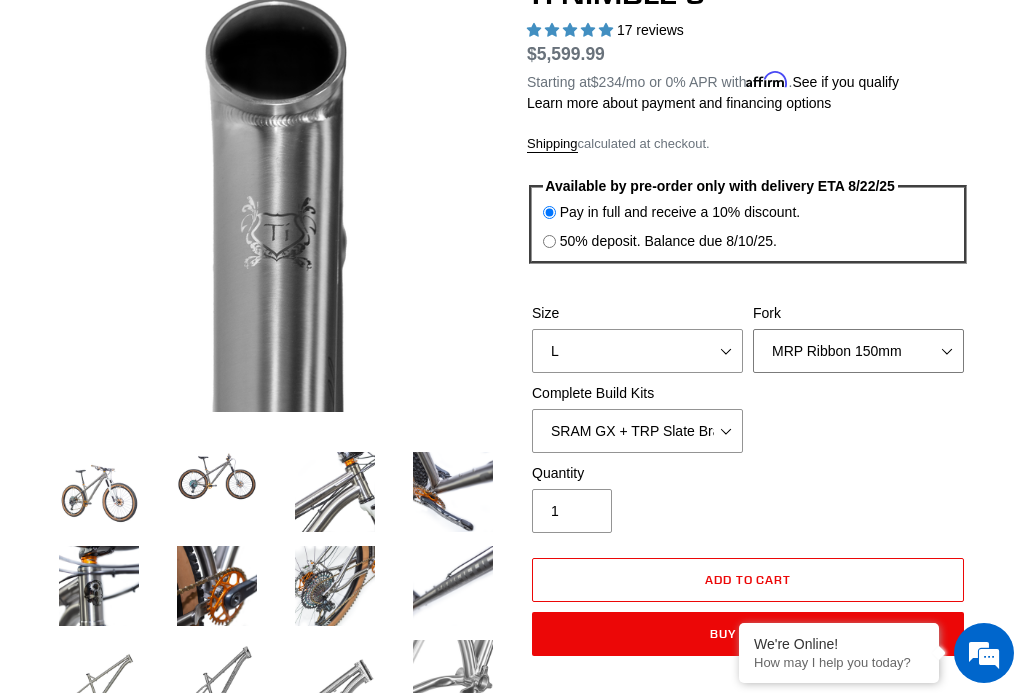 click on "MRP Ribbon 150mm
RockShox Lyrik 150mm
Fox Factory 36 150mm
Cane Creek Helm 150mm
Fork - None" at bounding box center [858, 351] 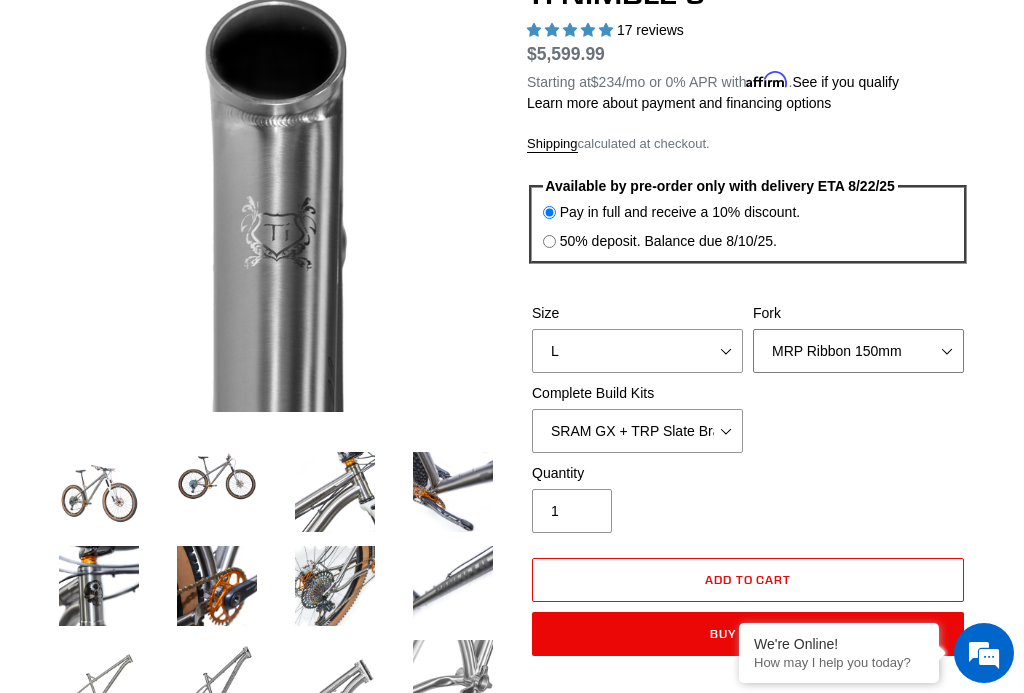 select on "Fox Factory 36 150mm" 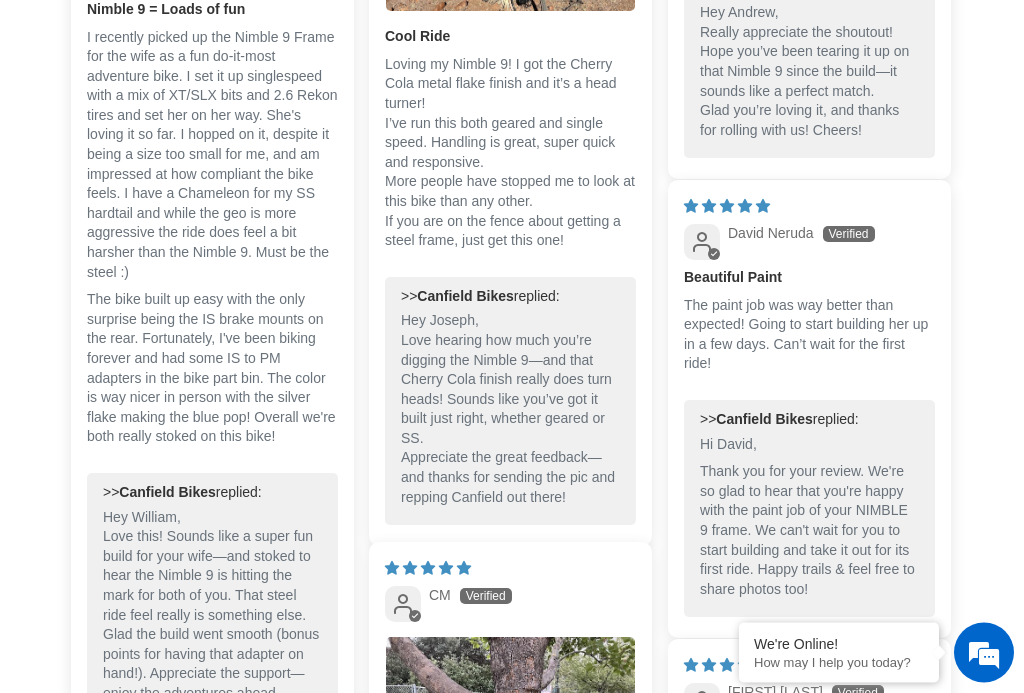 scroll, scrollTop: 5646, scrollLeft: 0, axis: vertical 